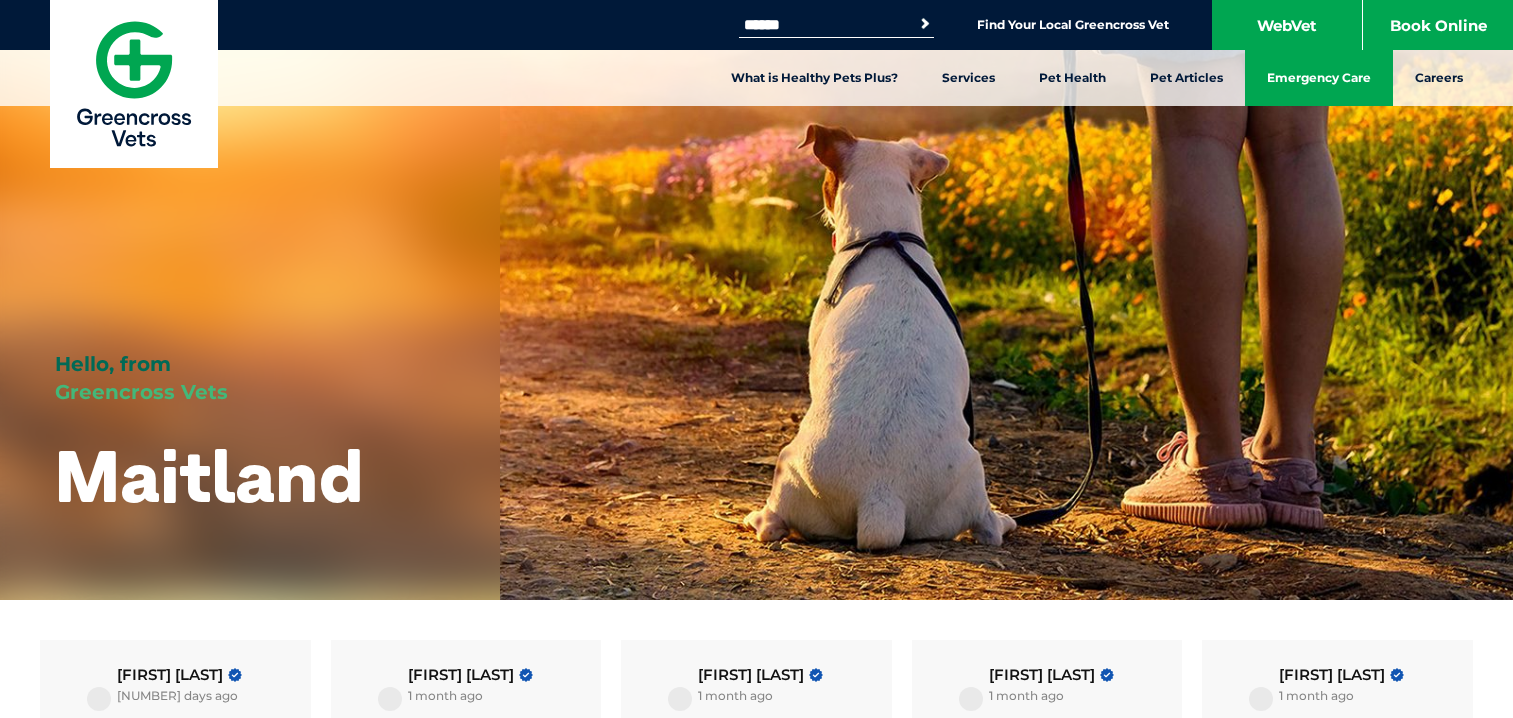 scroll, scrollTop: 0, scrollLeft: 0, axis: both 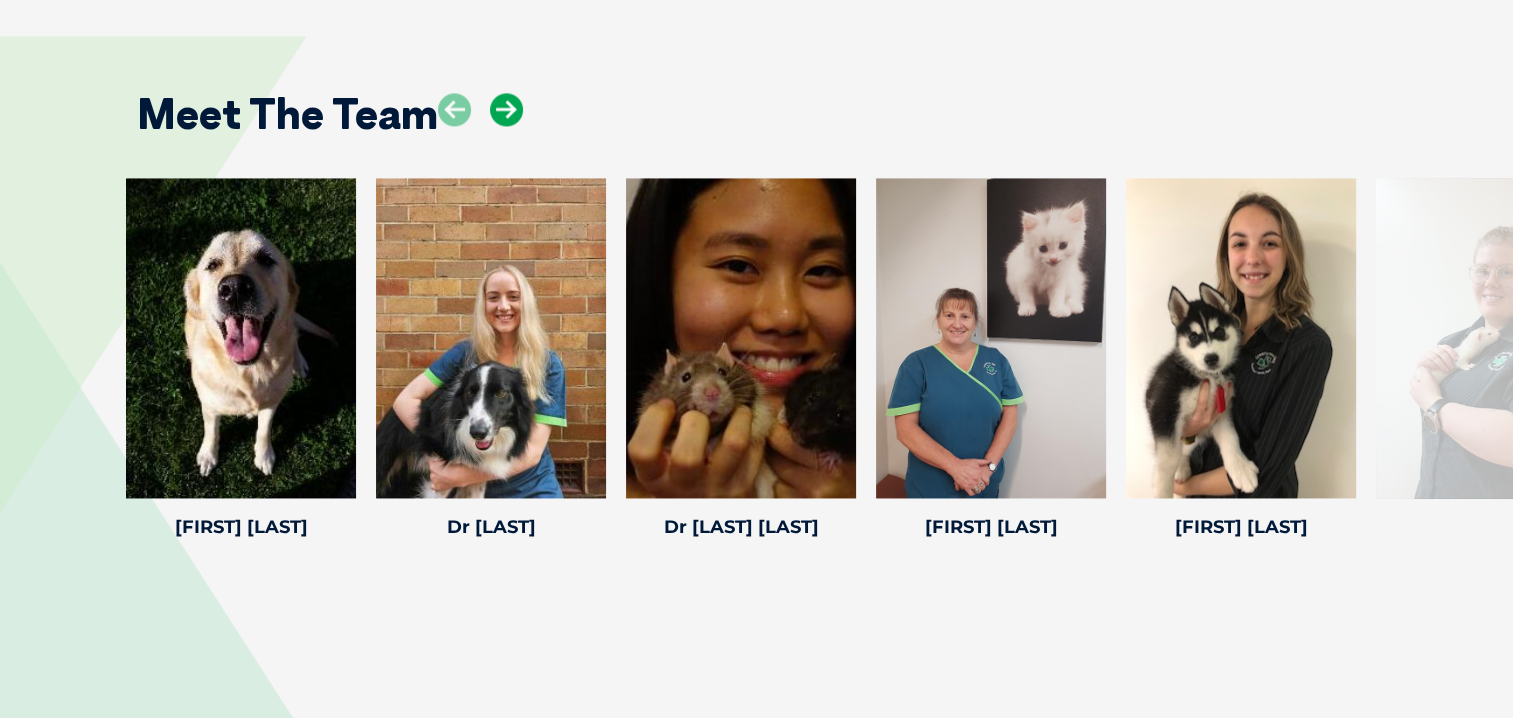 click at bounding box center (506, 109) 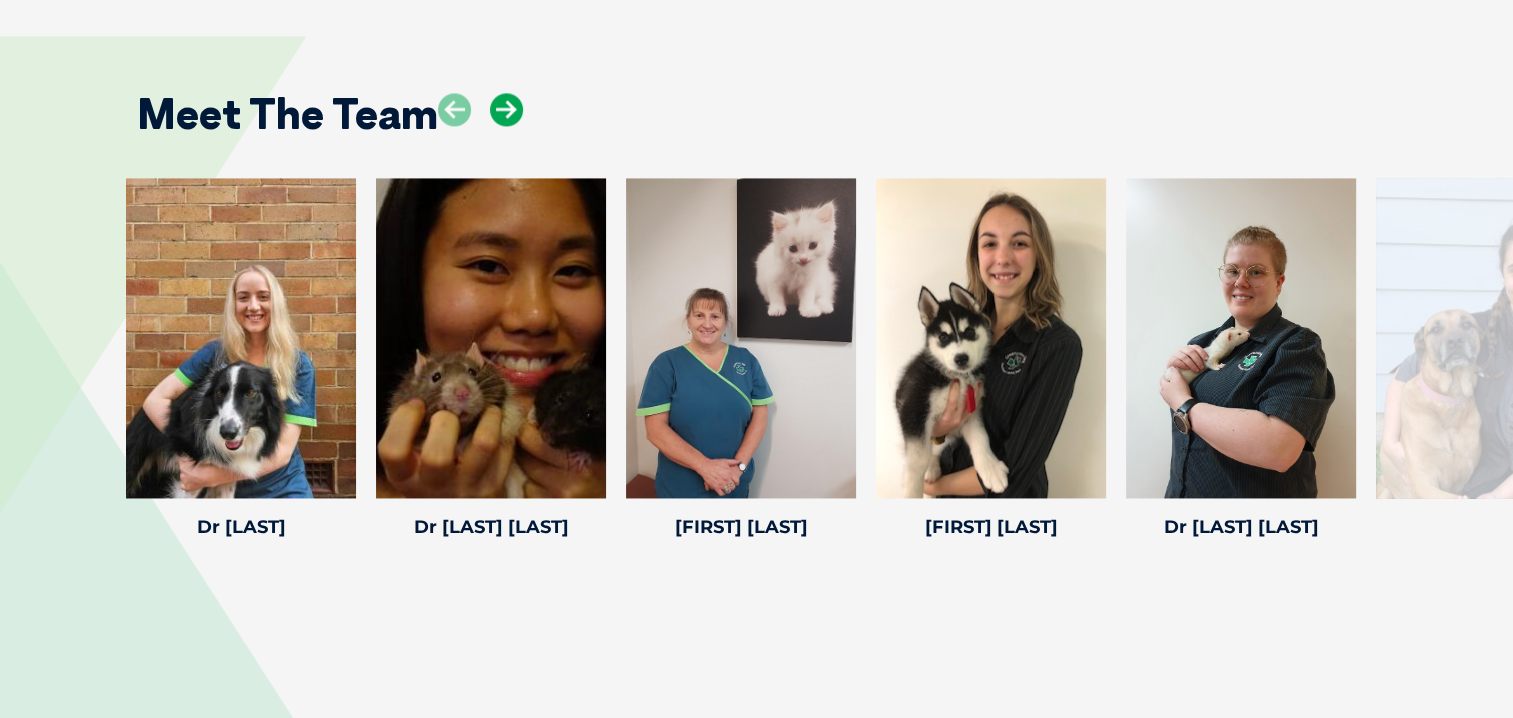 click at bounding box center [506, 109] 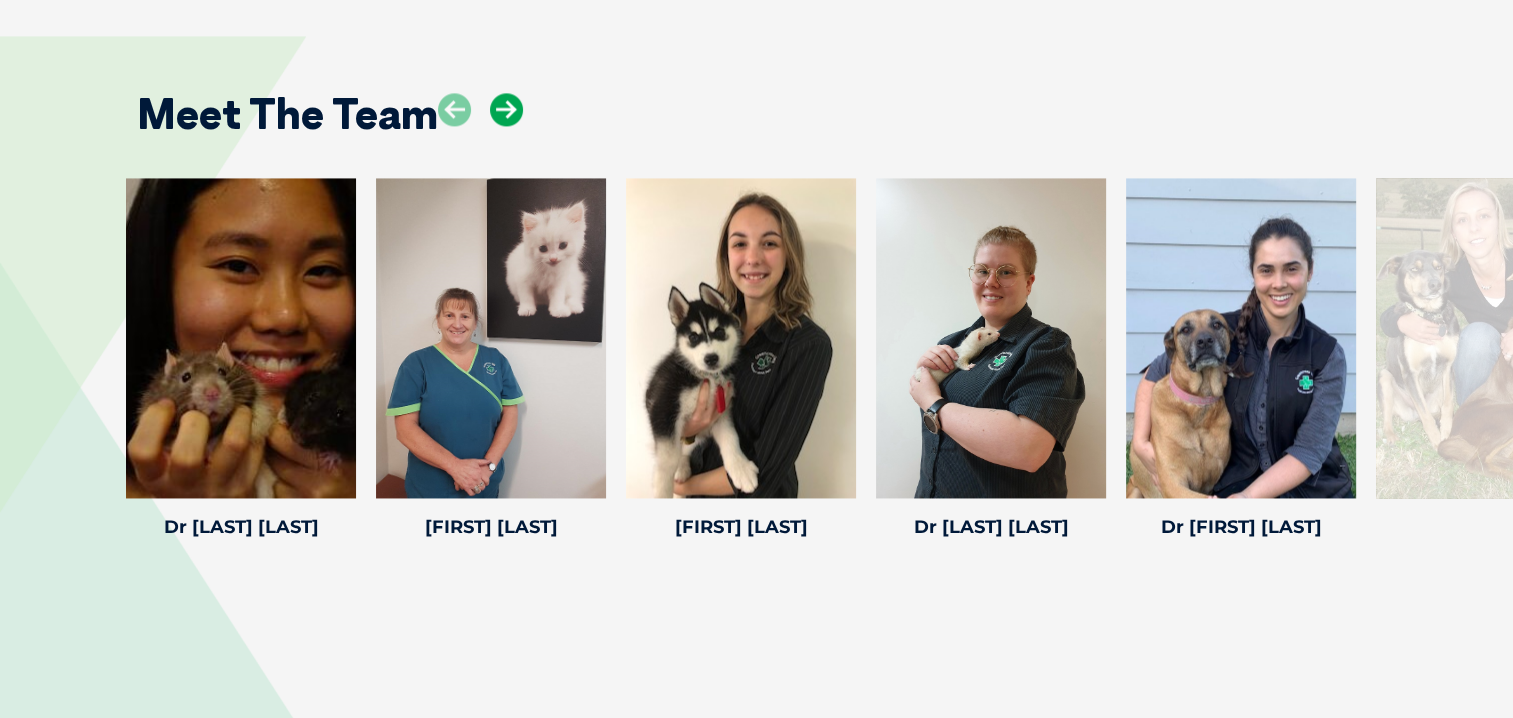 click at bounding box center [506, 109] 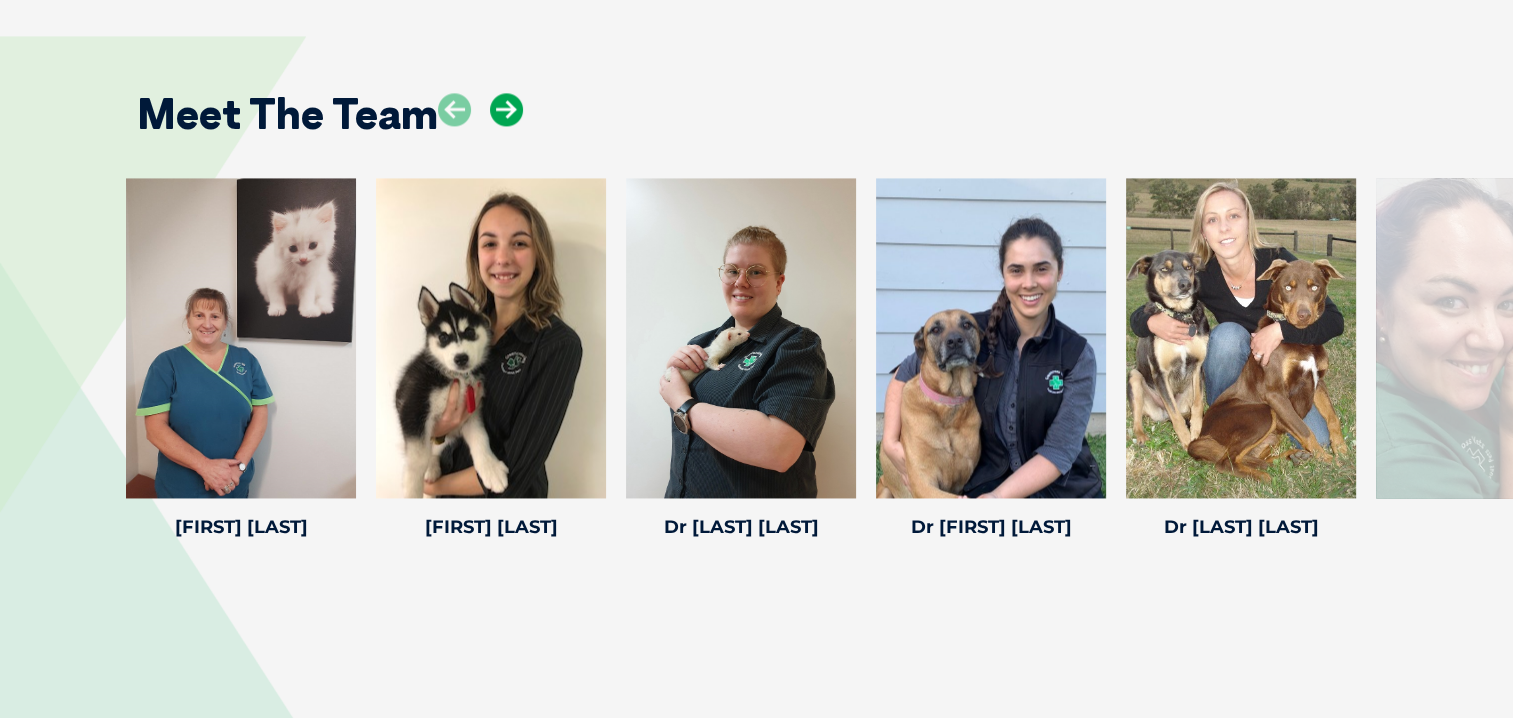 click at bounding box center [506, 109] 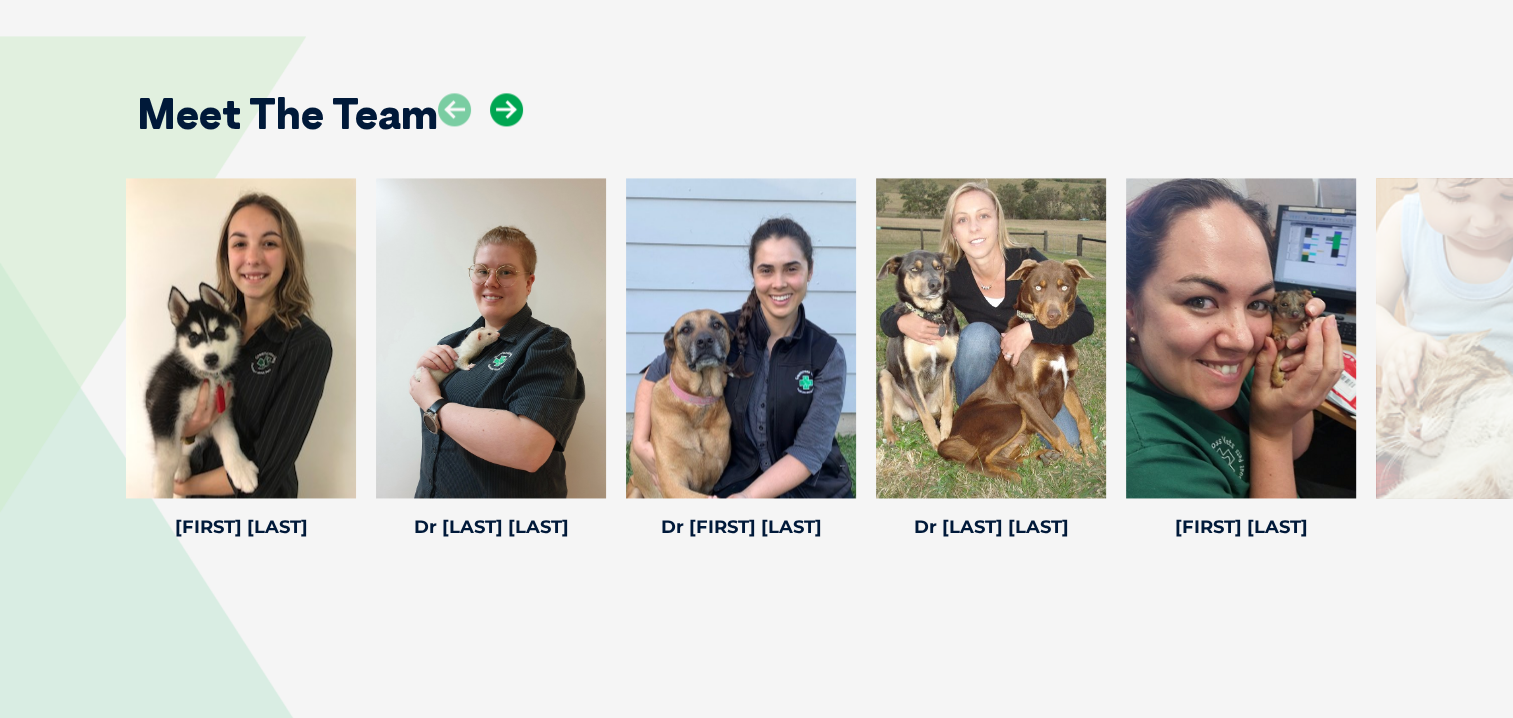 click at bounding box center [506, 109] 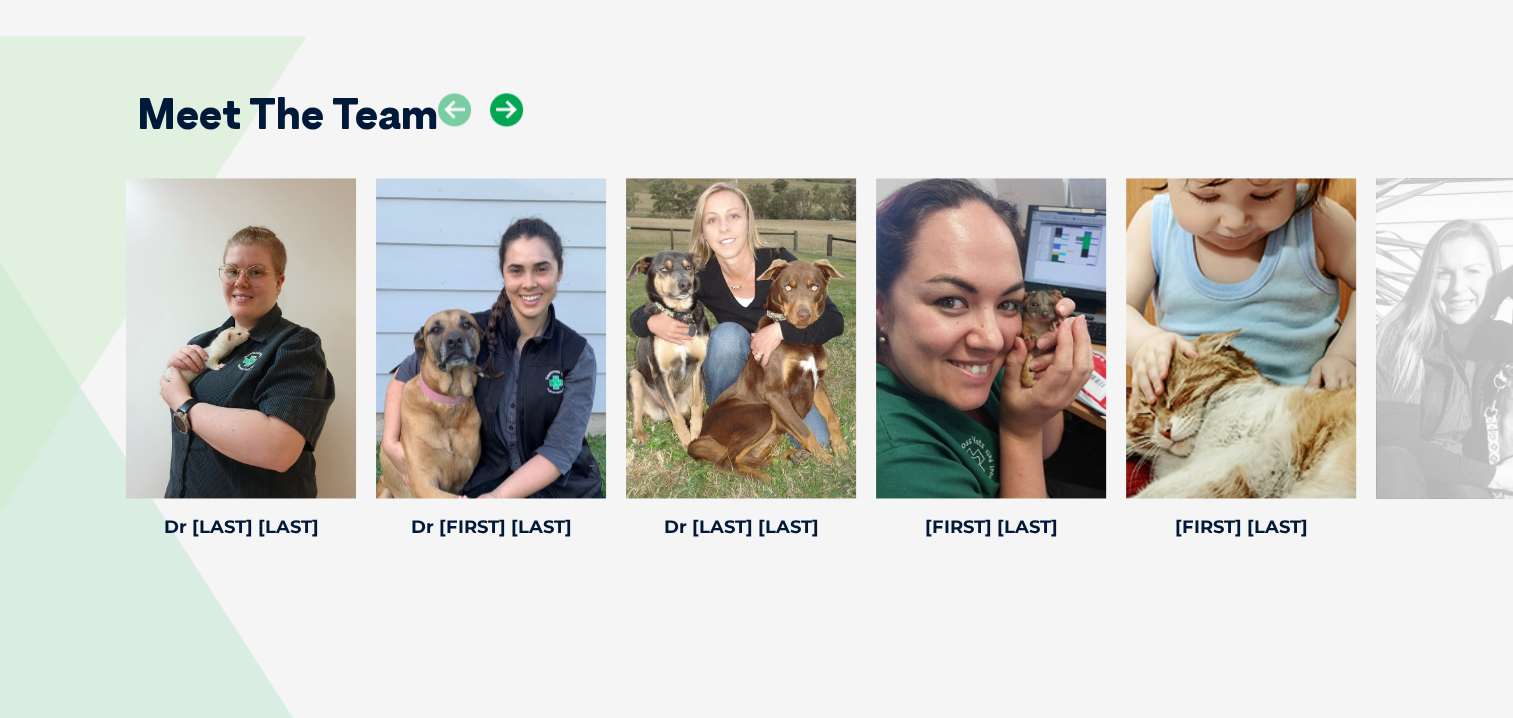click at bounding box center [506, 109] 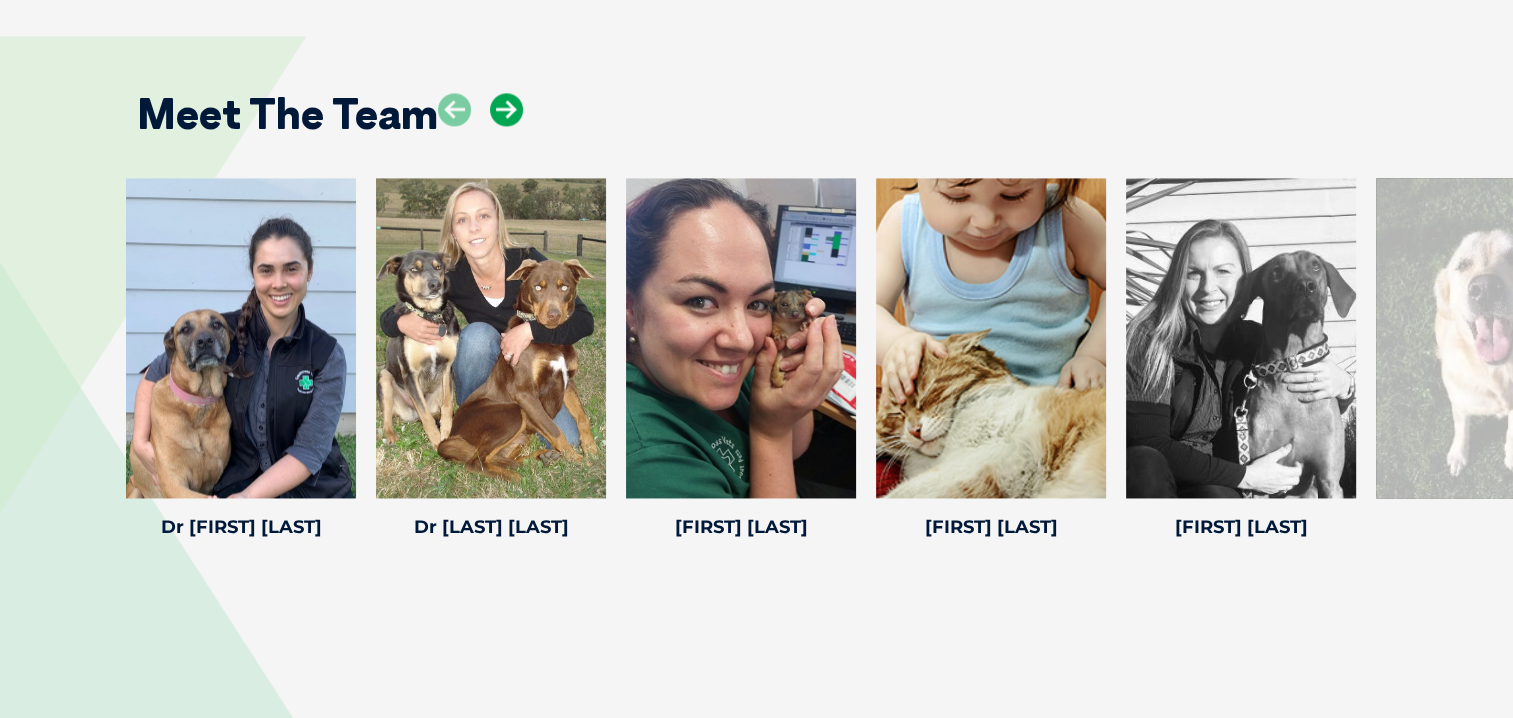 click at bounding box center [506, 109] 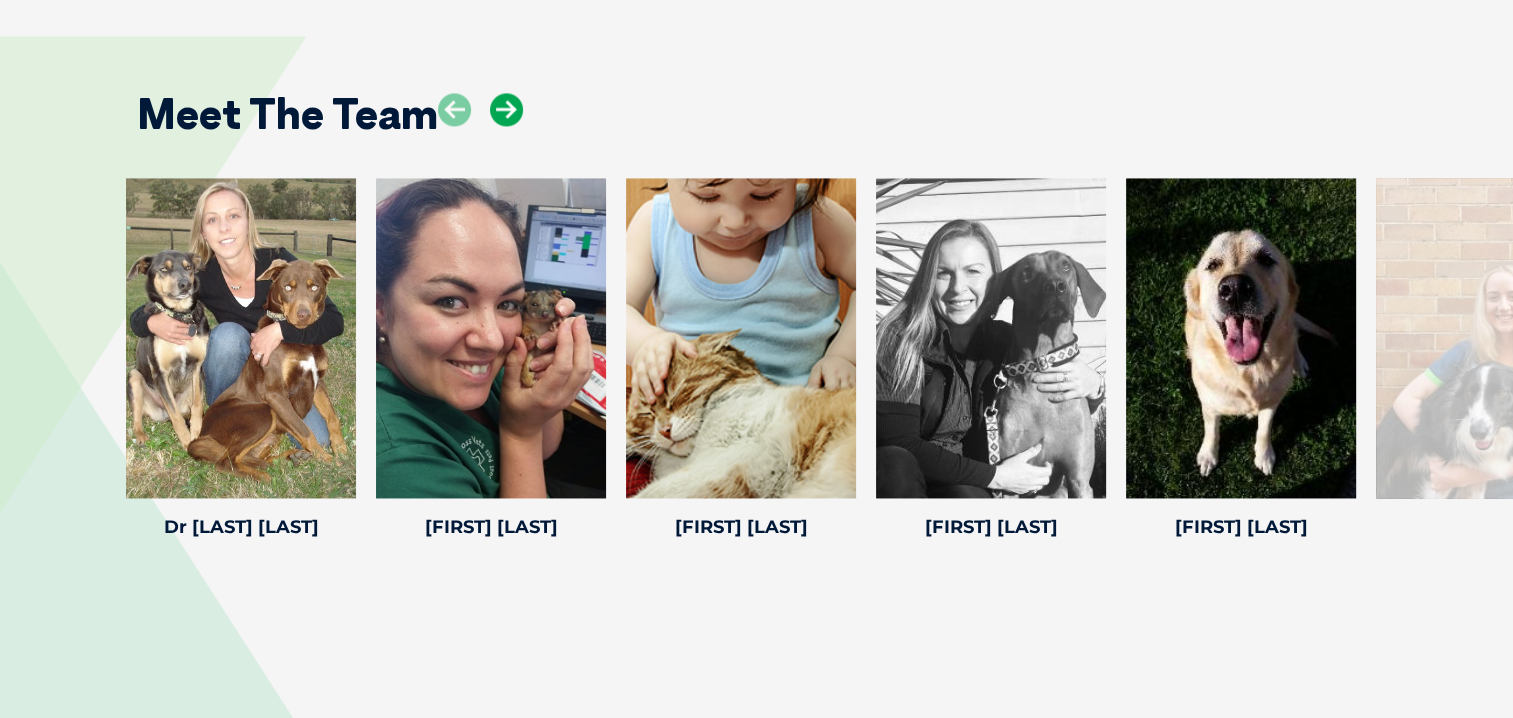 click at bounding box center (506, 109) 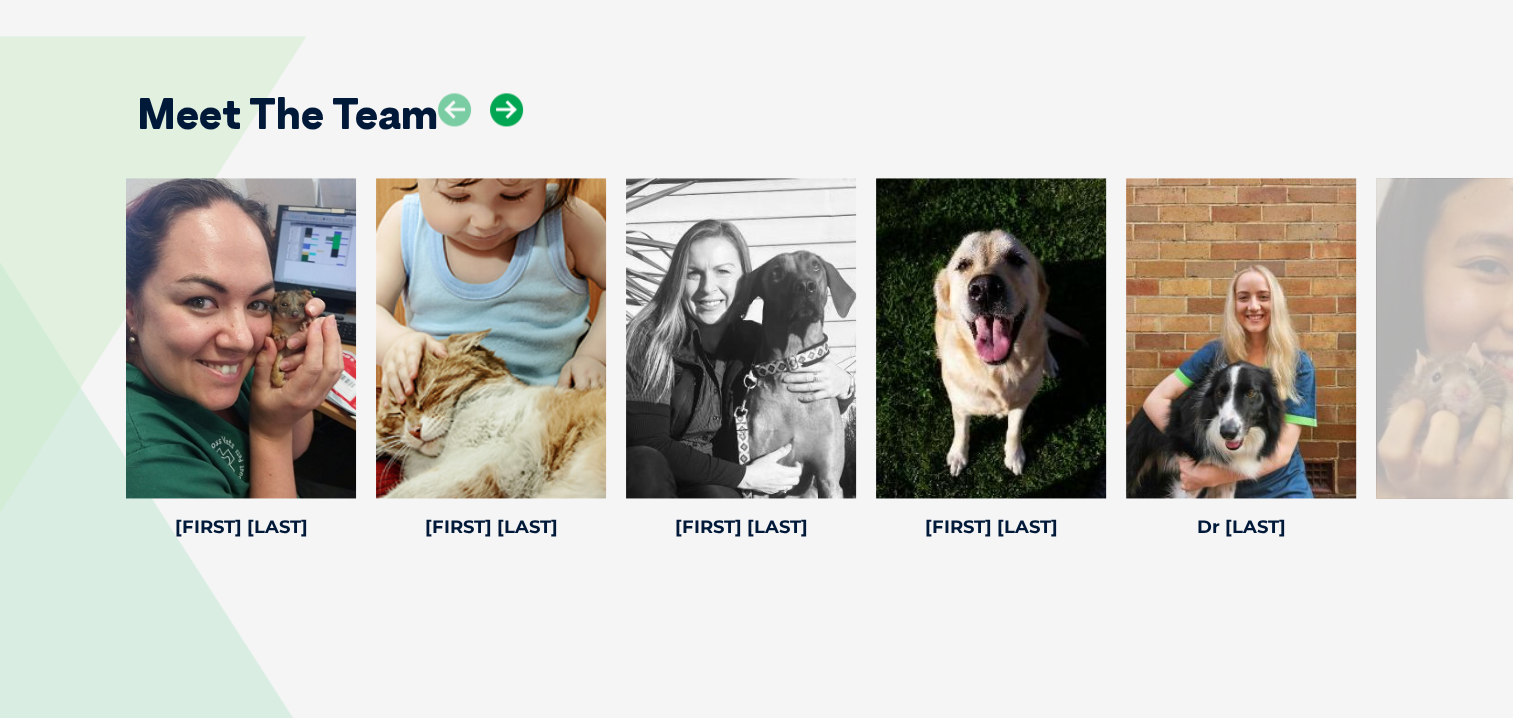 click at bounding box center (506, 109) 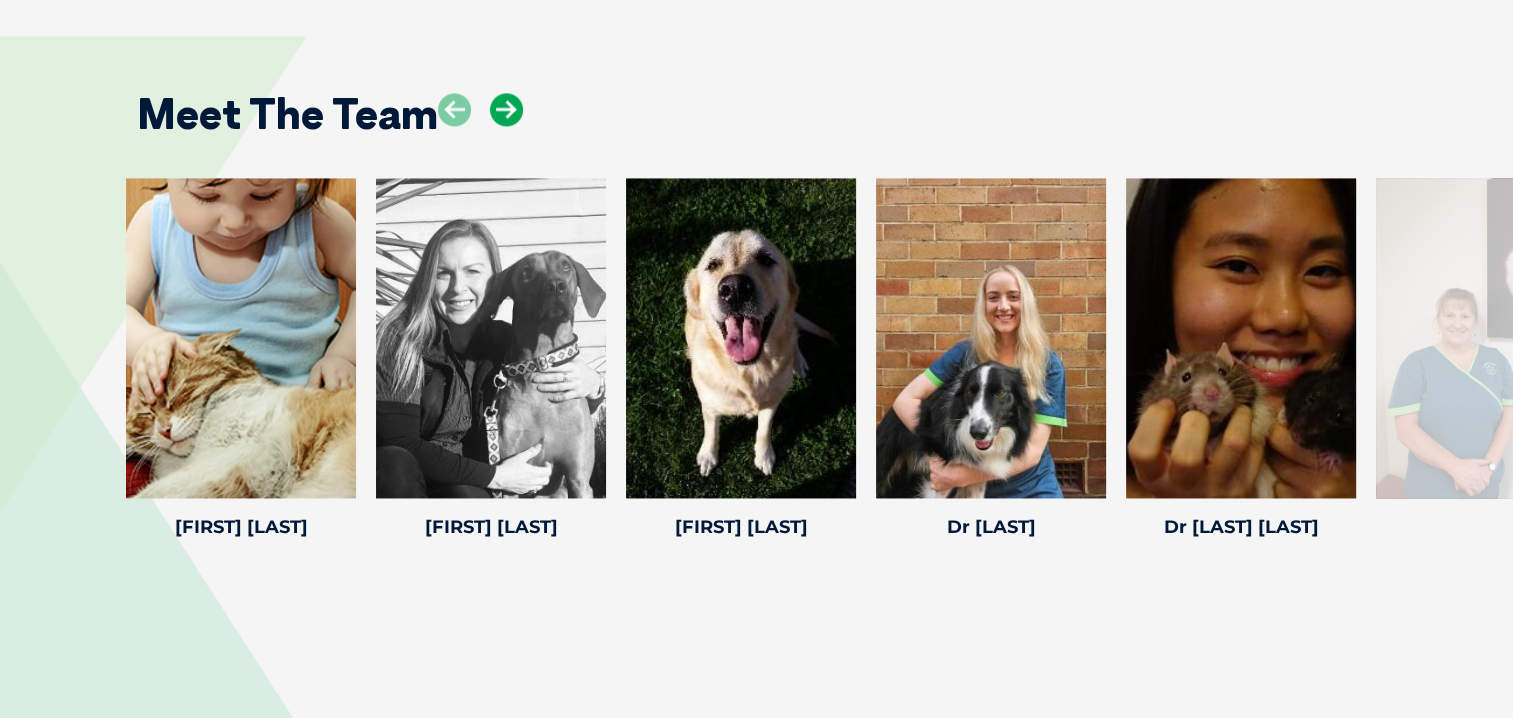click at bounding box center (506, 109) 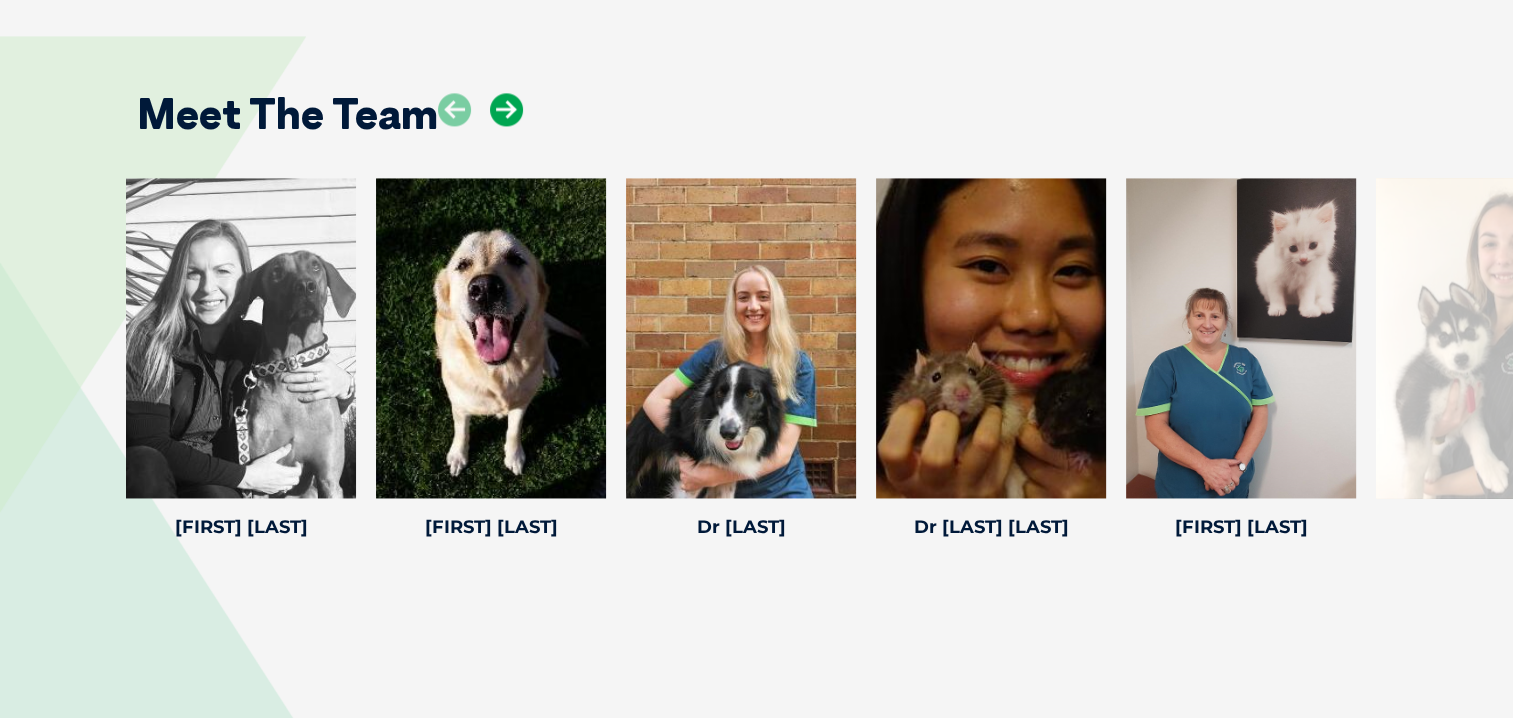 click at bounding box center [506, 109] 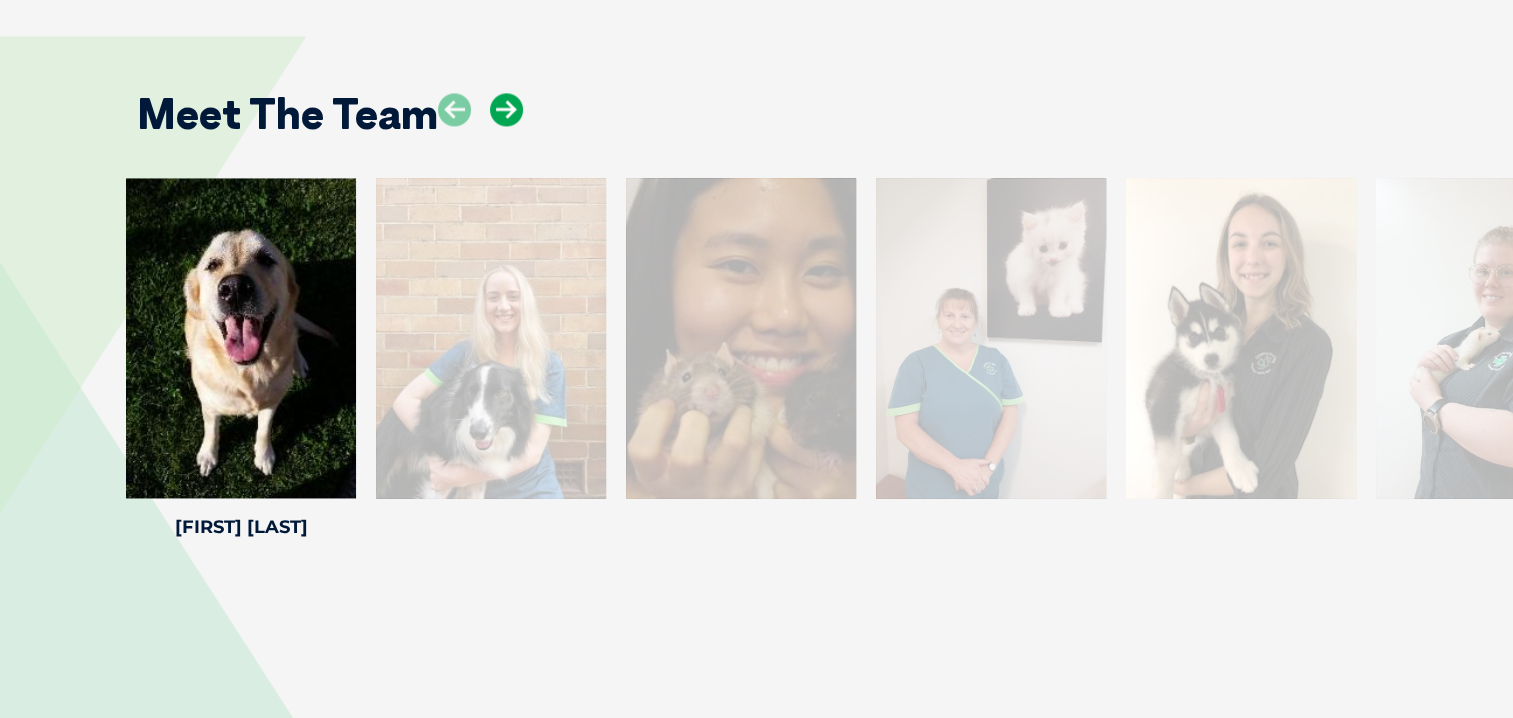 click at bounding box center [506, 109] 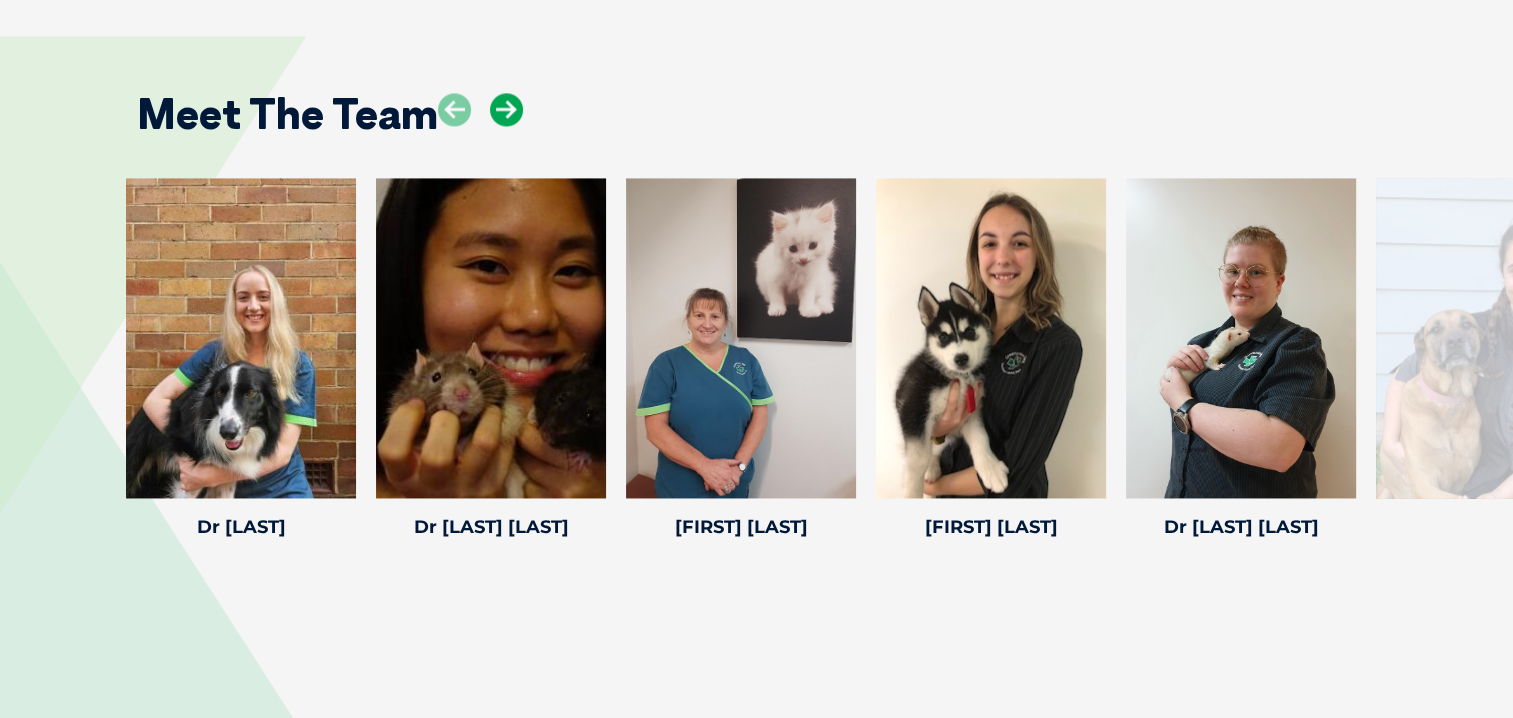 click at bounding box center (506, 109) 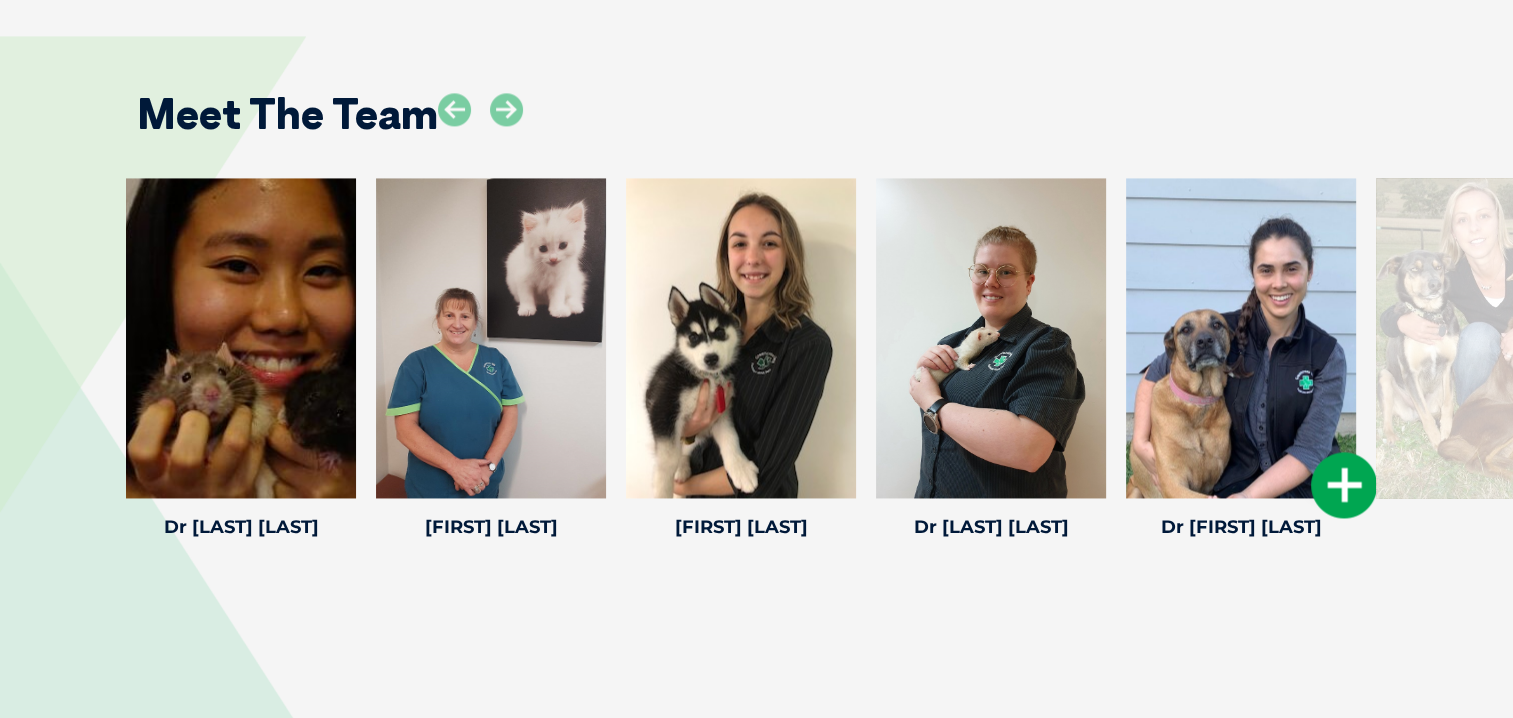 click at bounding box center [1344, 485] 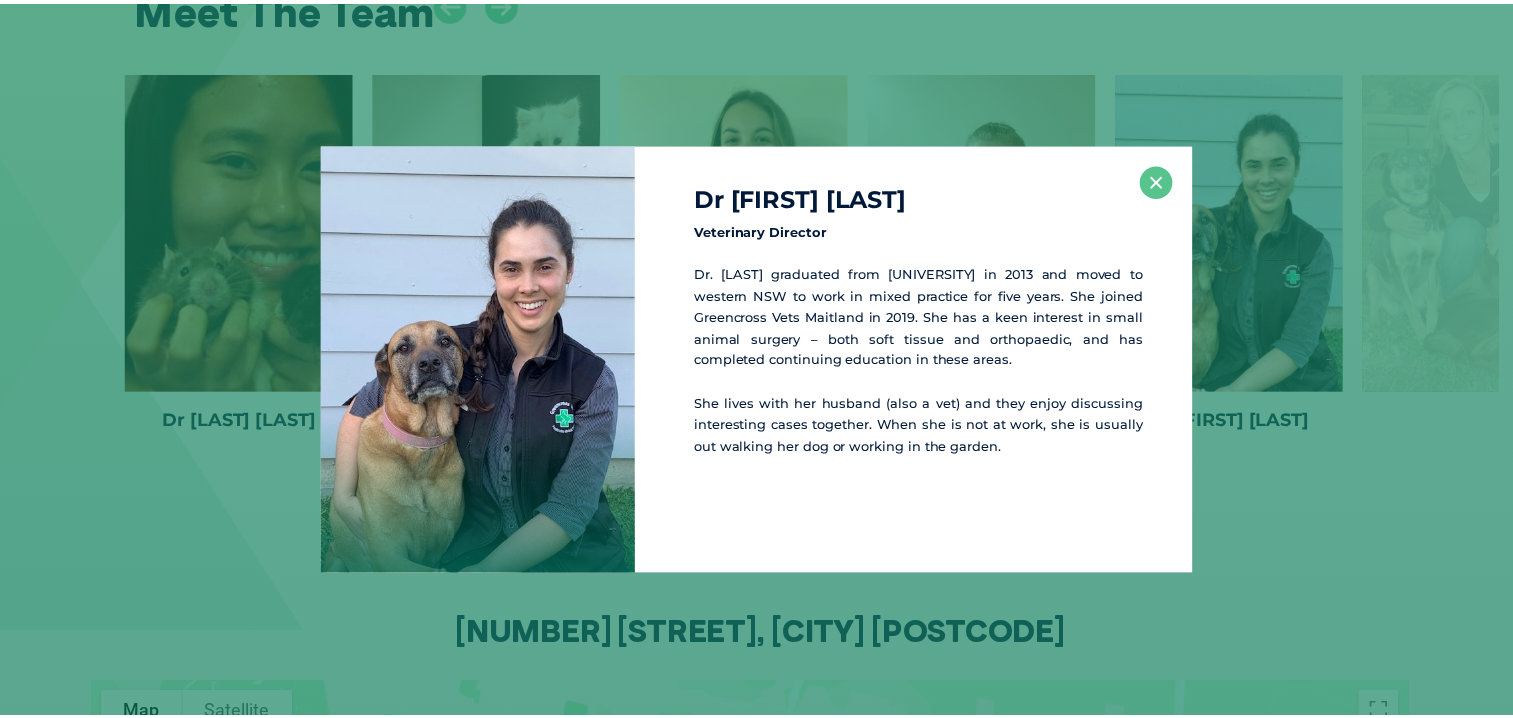 scroll, scrollTop: 3107, scrollLeft: 0, axis: vertical 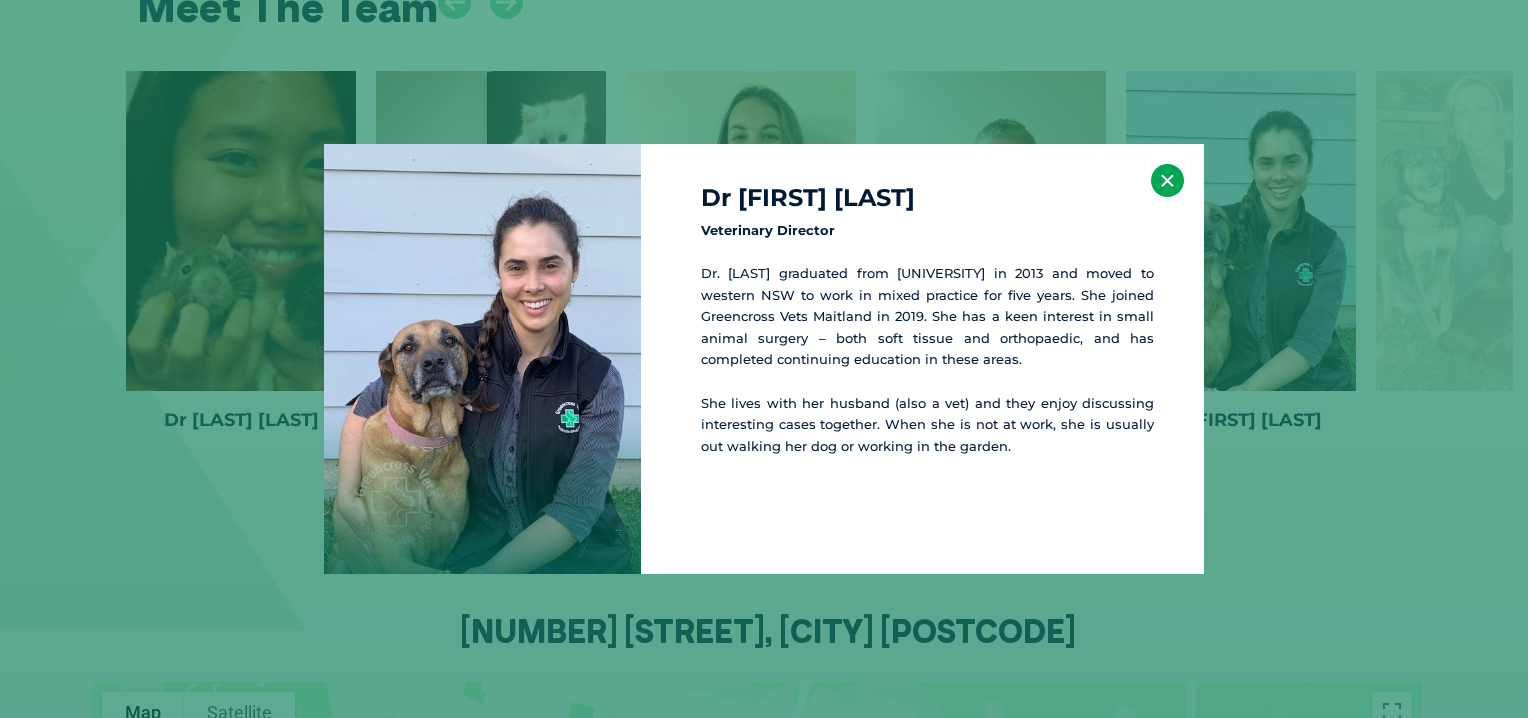 click on "×" at bounding box center (1167, 180) 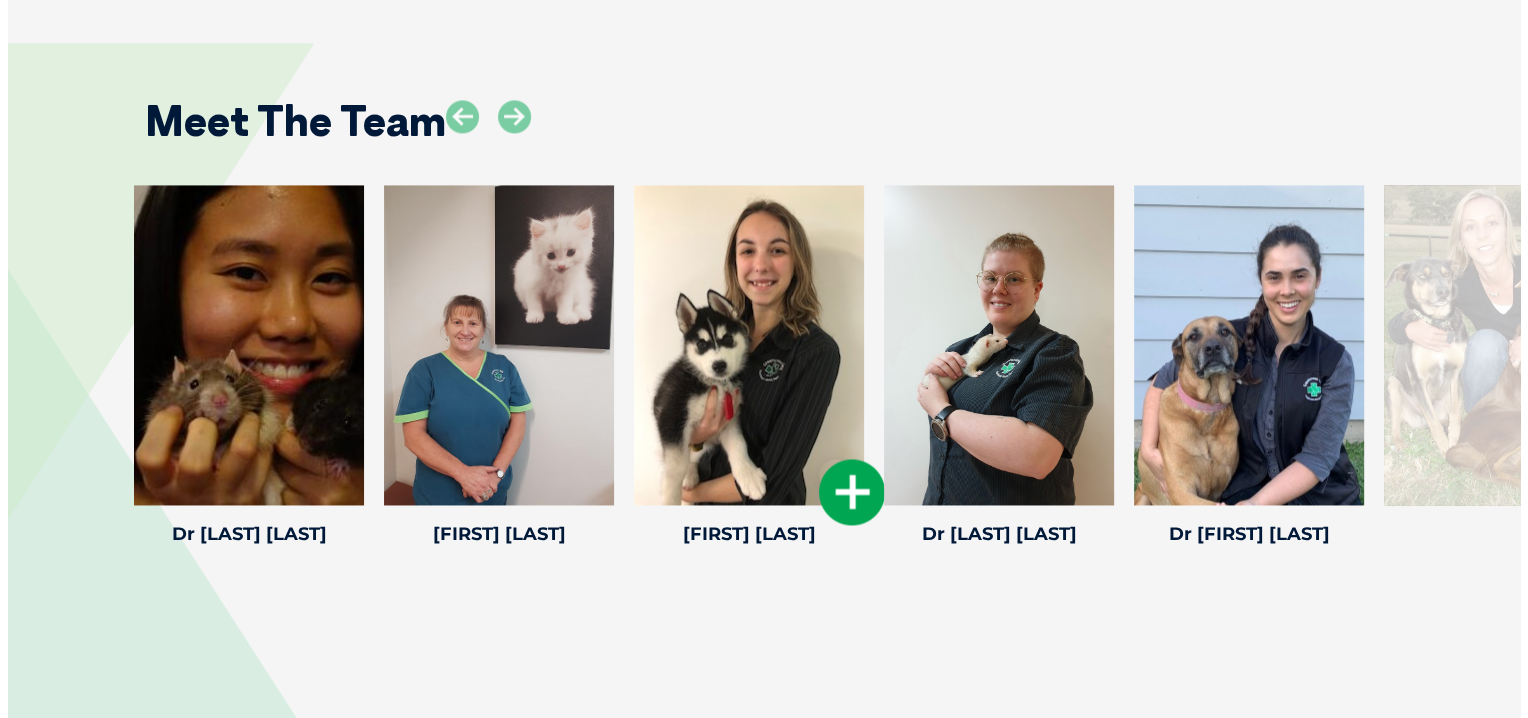 scroll, scrollTop: 2907, scrollLeft: 0, axis: vertical 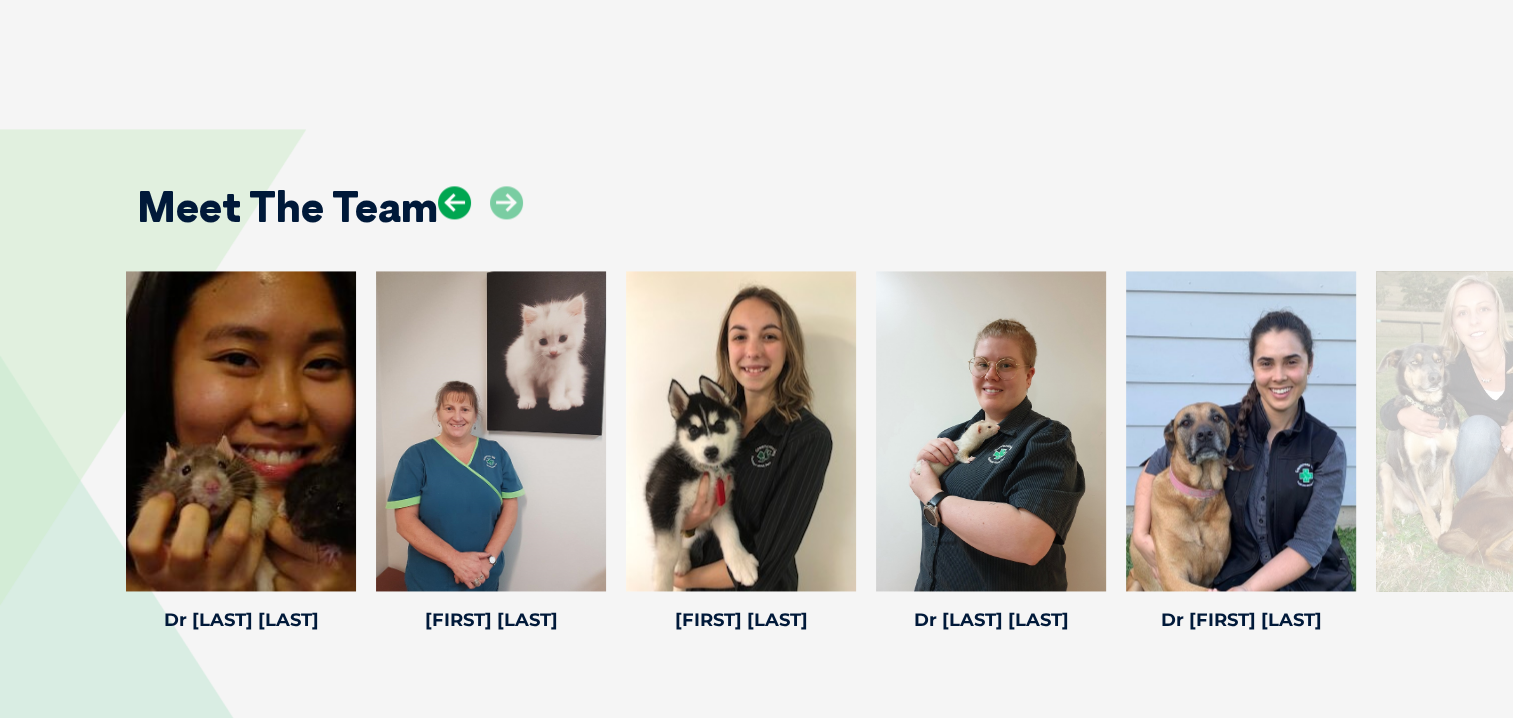 click at bounding box center (454, 202) 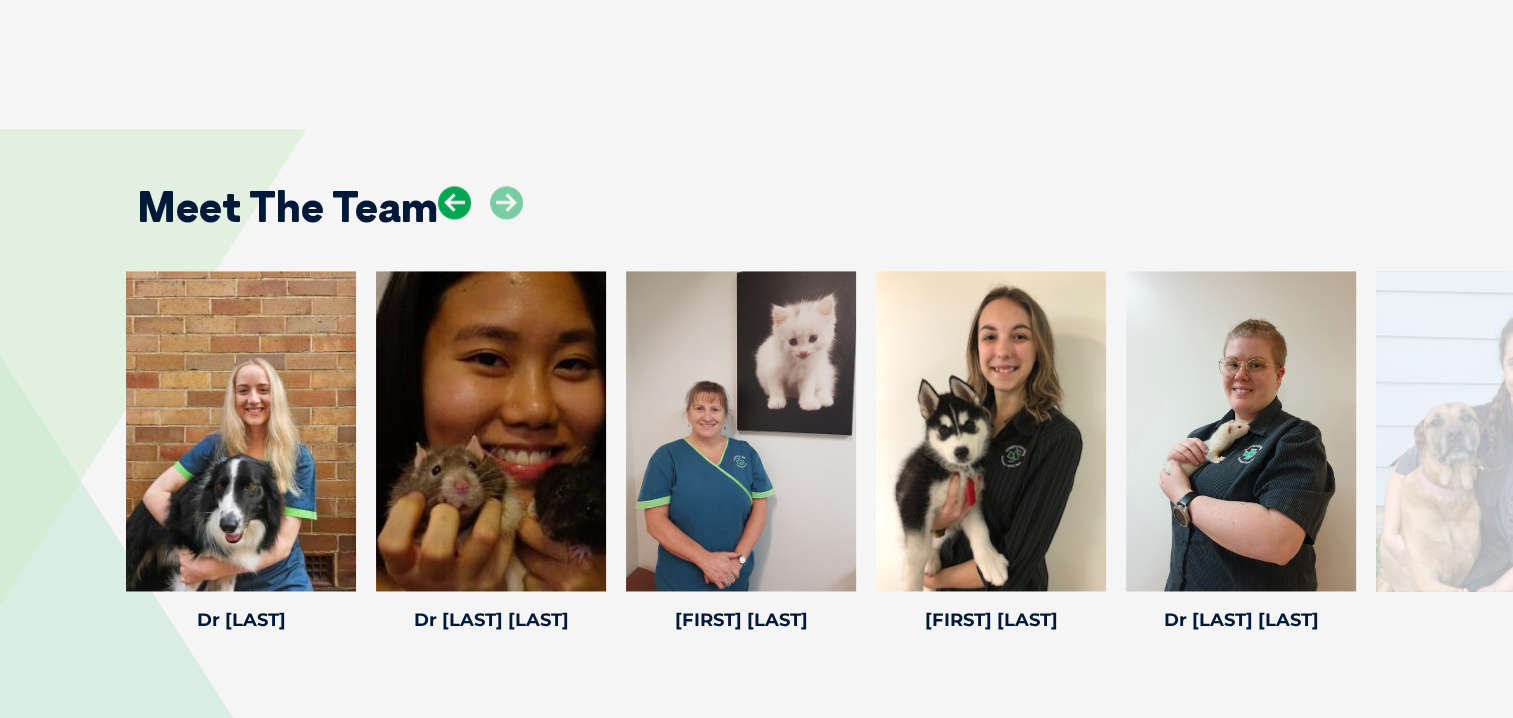 click at bounding box center (454, 202) 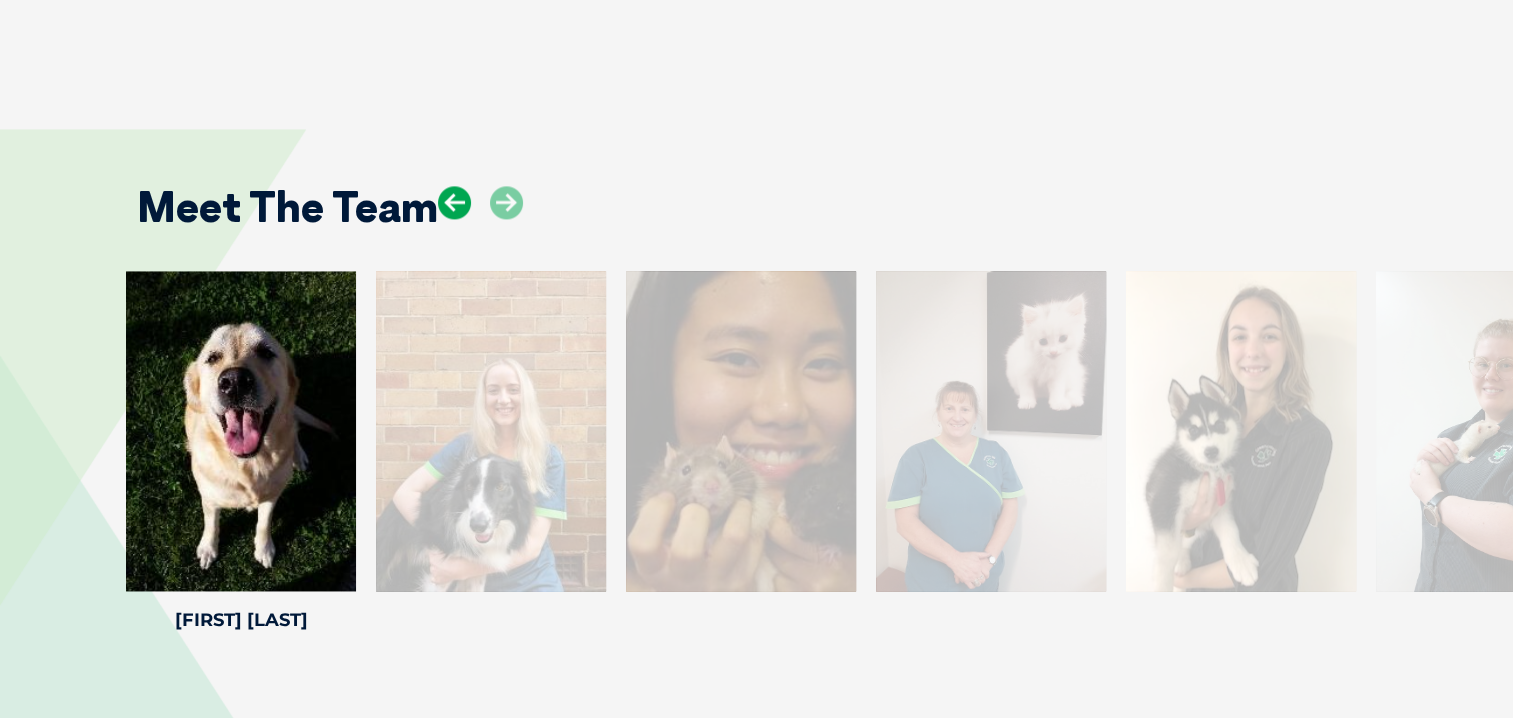 click at bounding box center (454, 202) 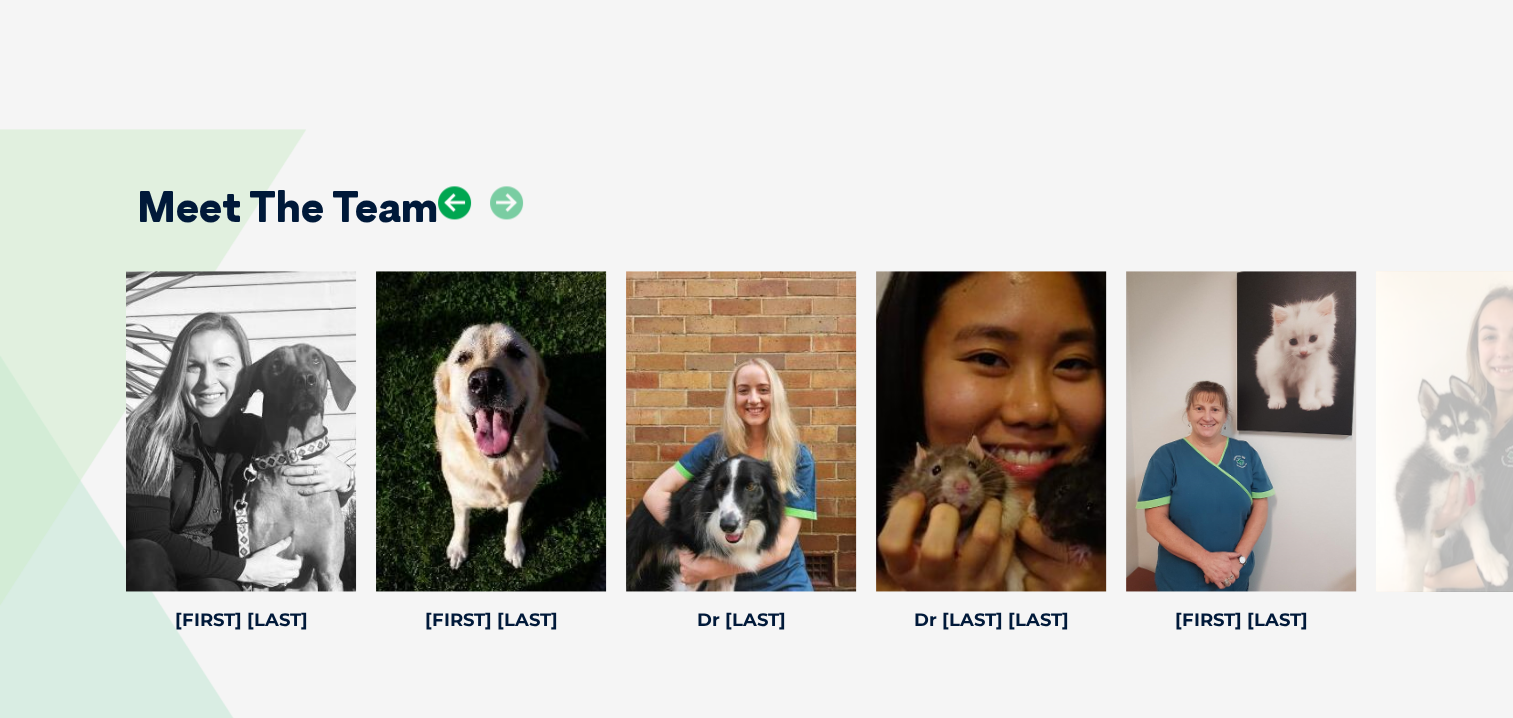 click at bounding box center (454, 202) 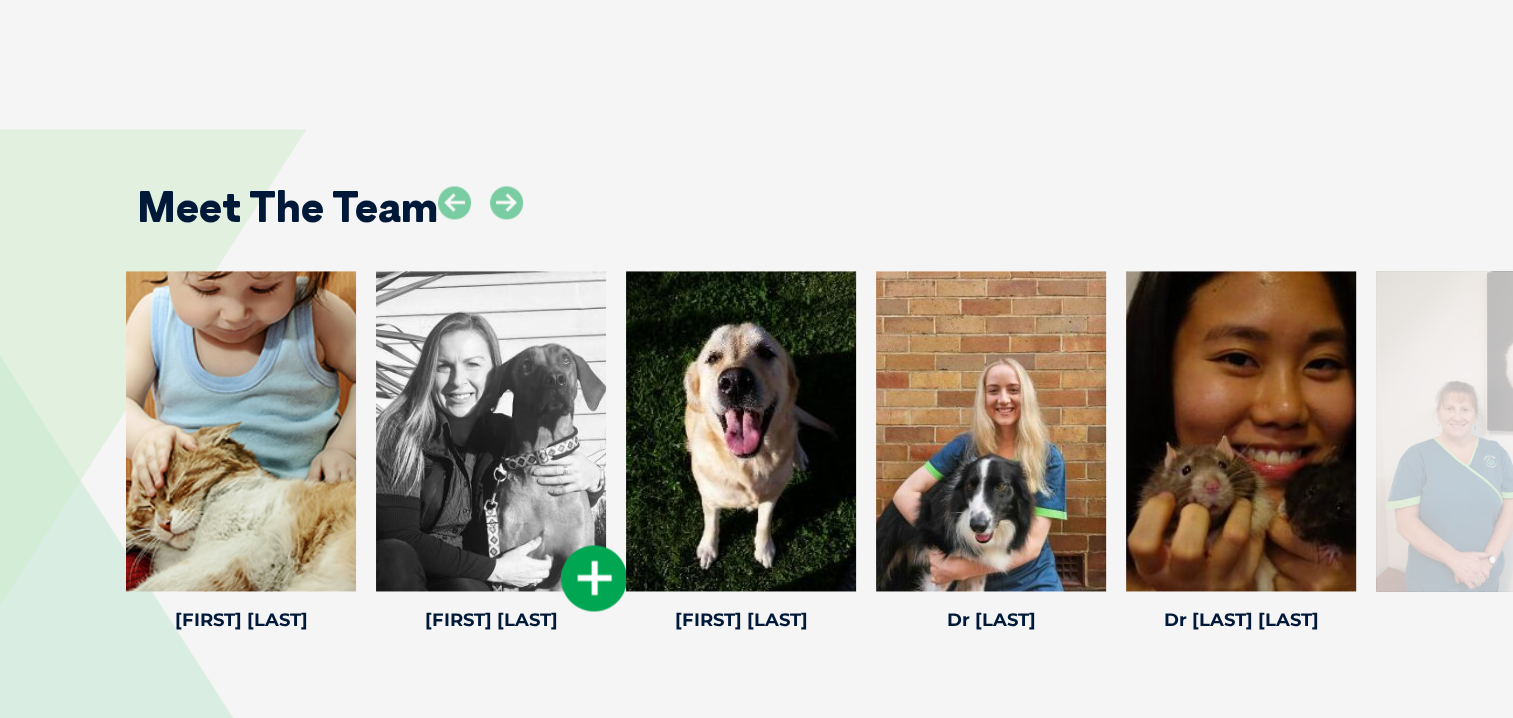 click at bounding box center [594, 578] 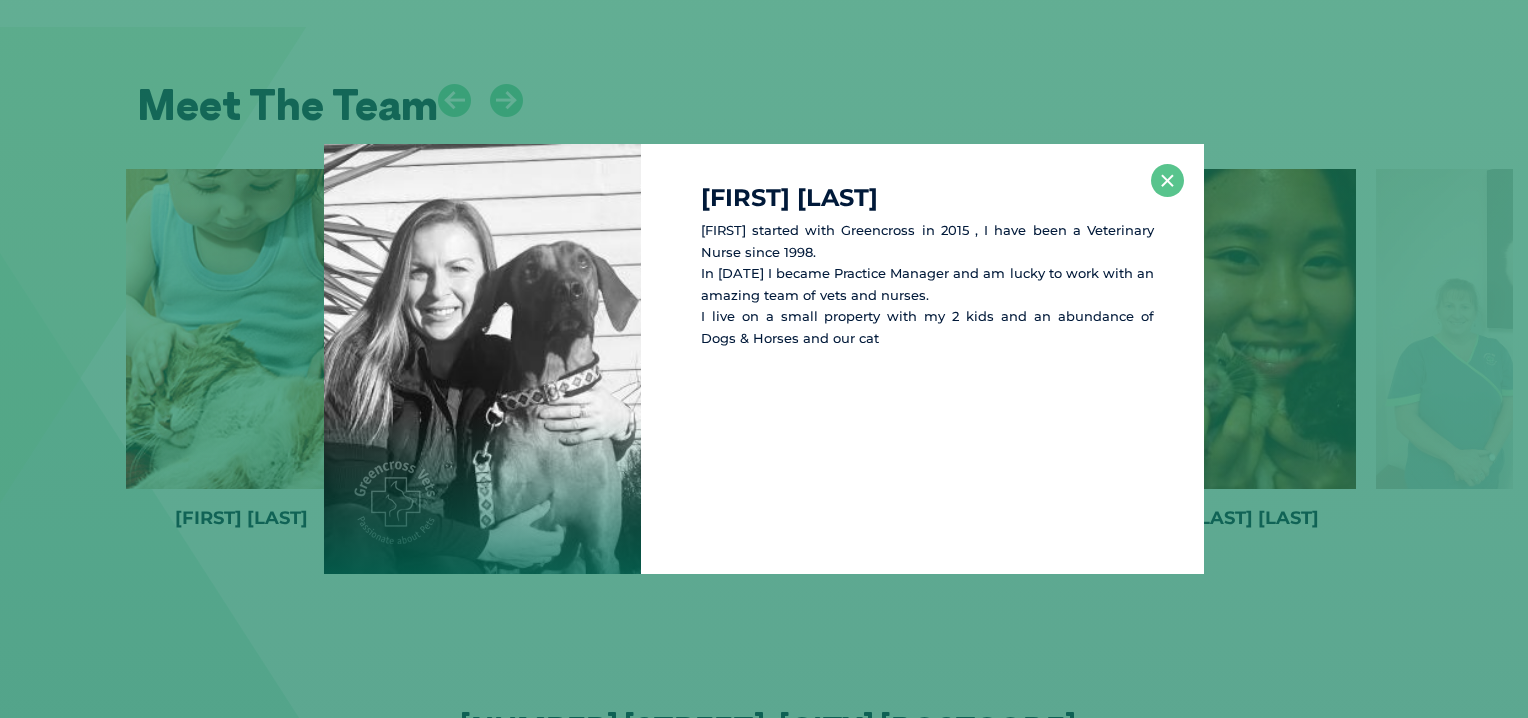 scroll, scrollTop: 3014, scrollLeft: 0, axis: vertical 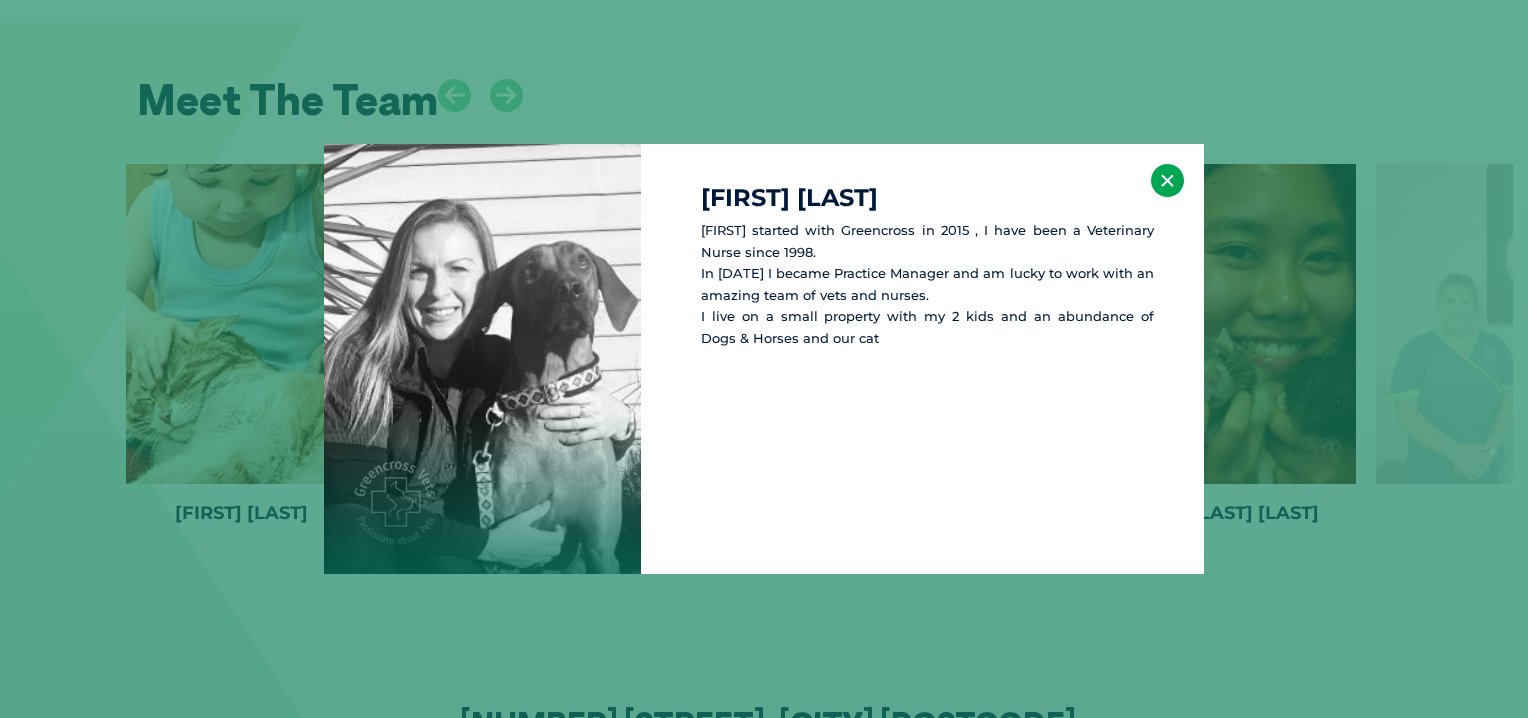 click on "×" at bounding box center [1167, 180] 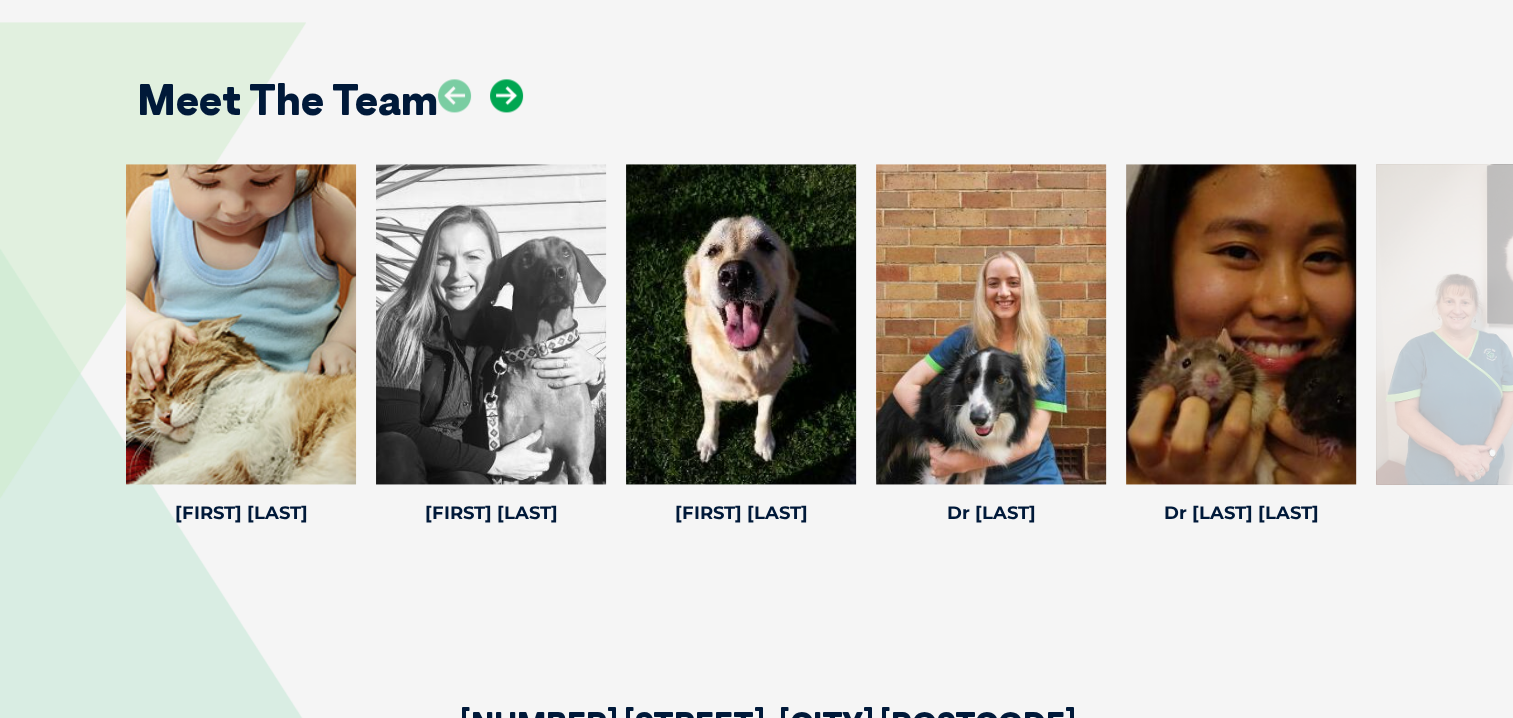 click at bounding box center (506, 95) 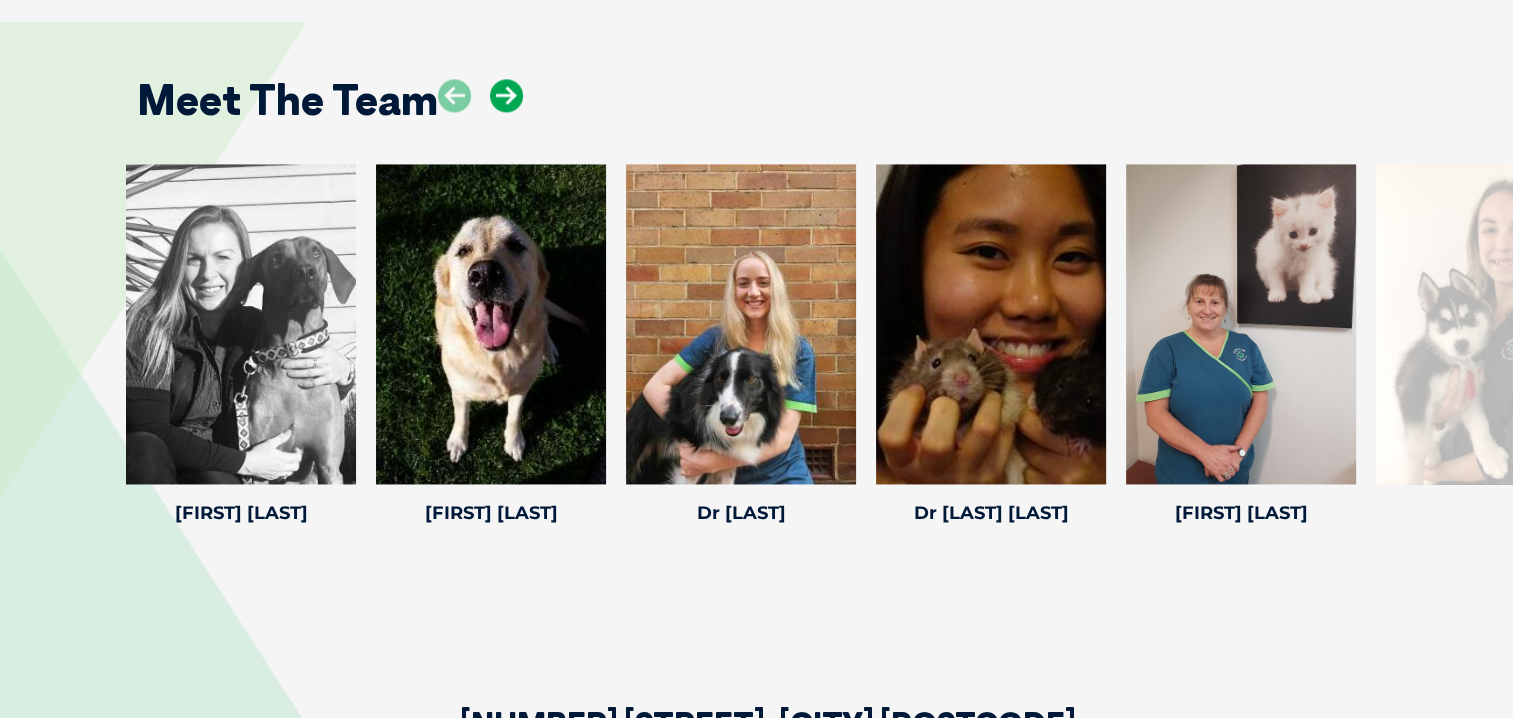 click at bounding box center [506, 95] 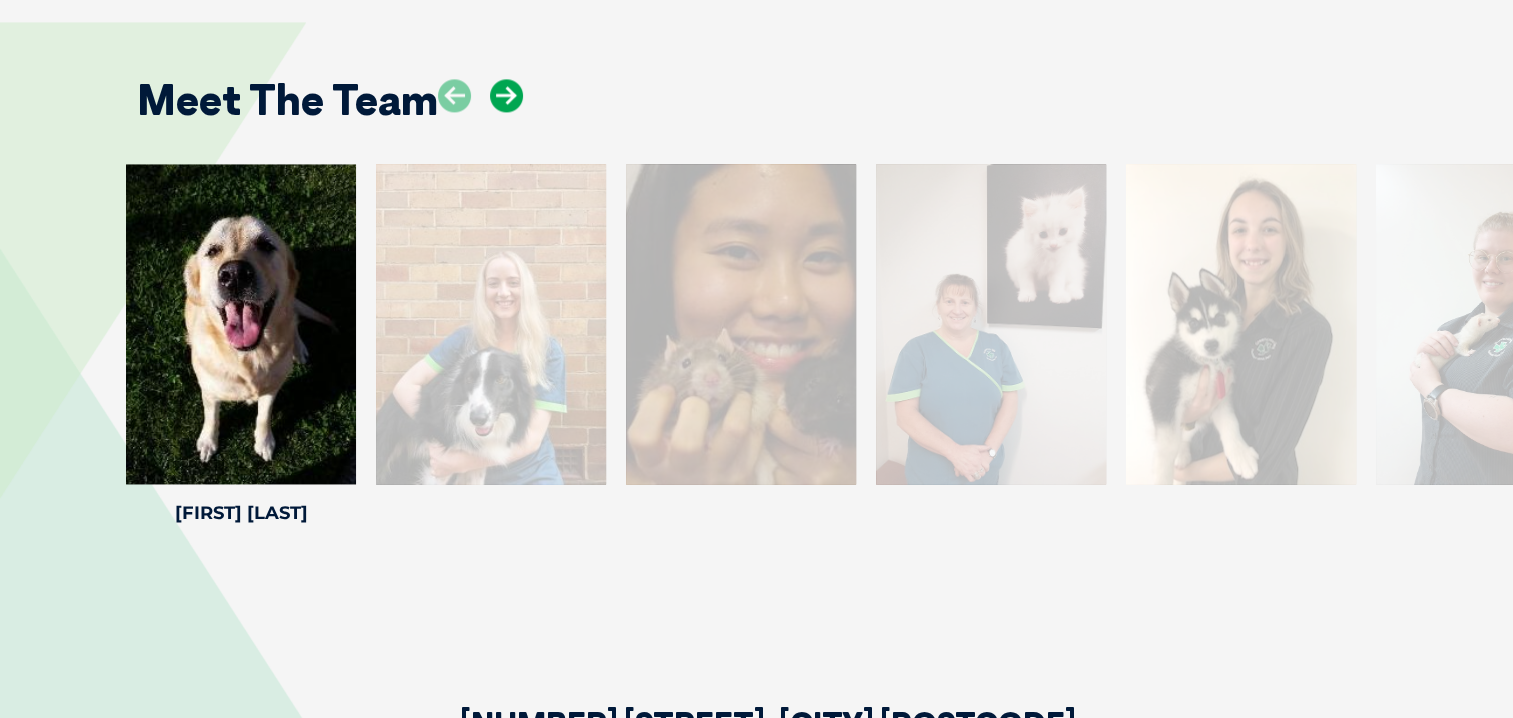 click at bounding box center (506, 95) 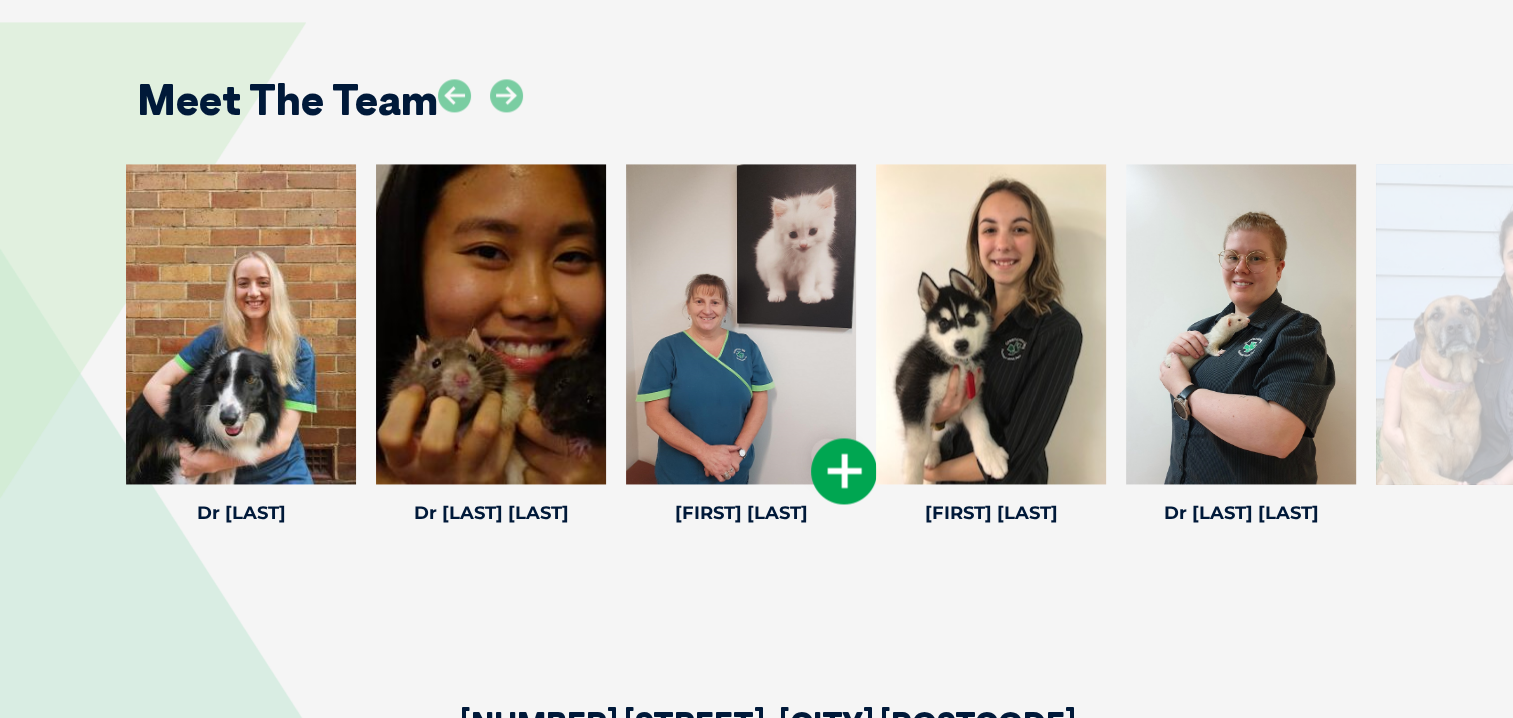click at bounding box center (844, 471) 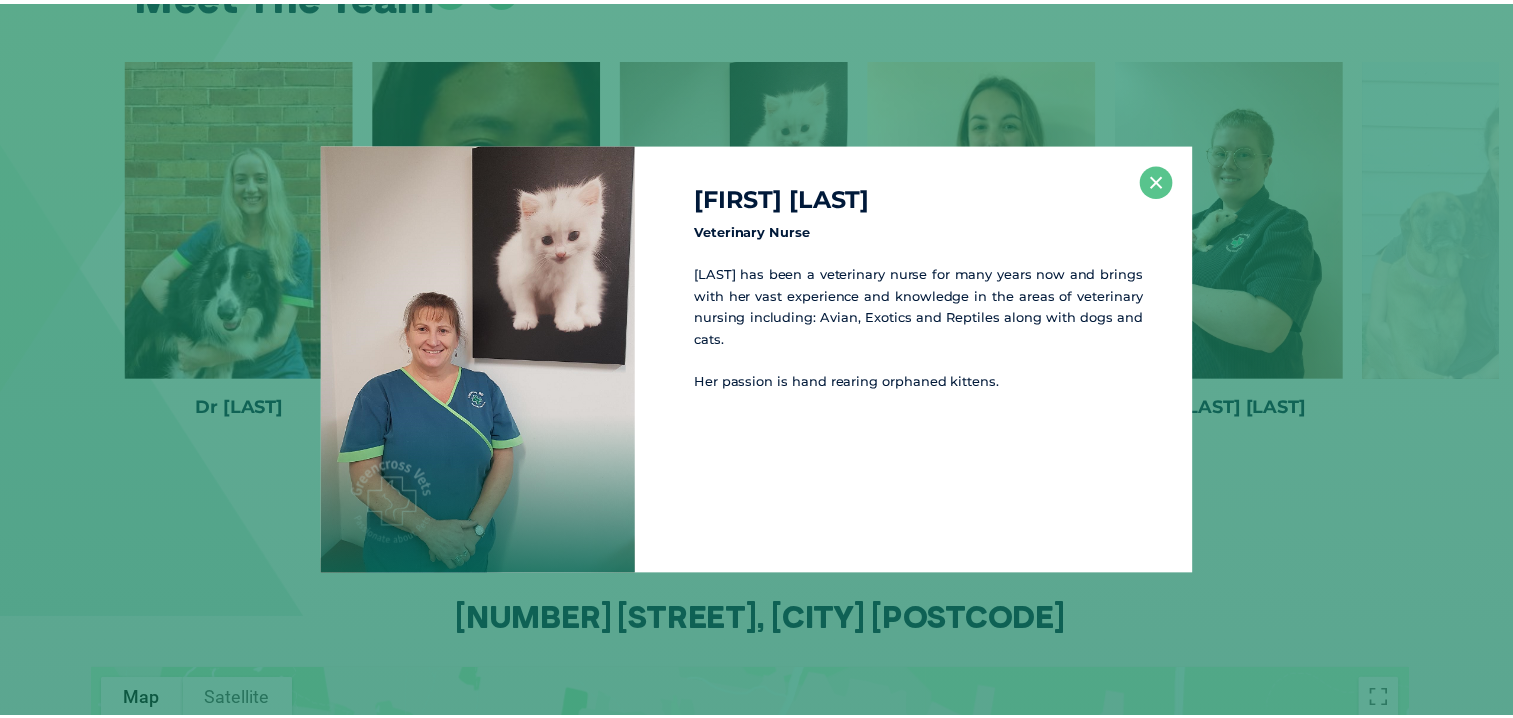 scroll, scrollTop: 3121, scrollLeft: 0, axis: vertical 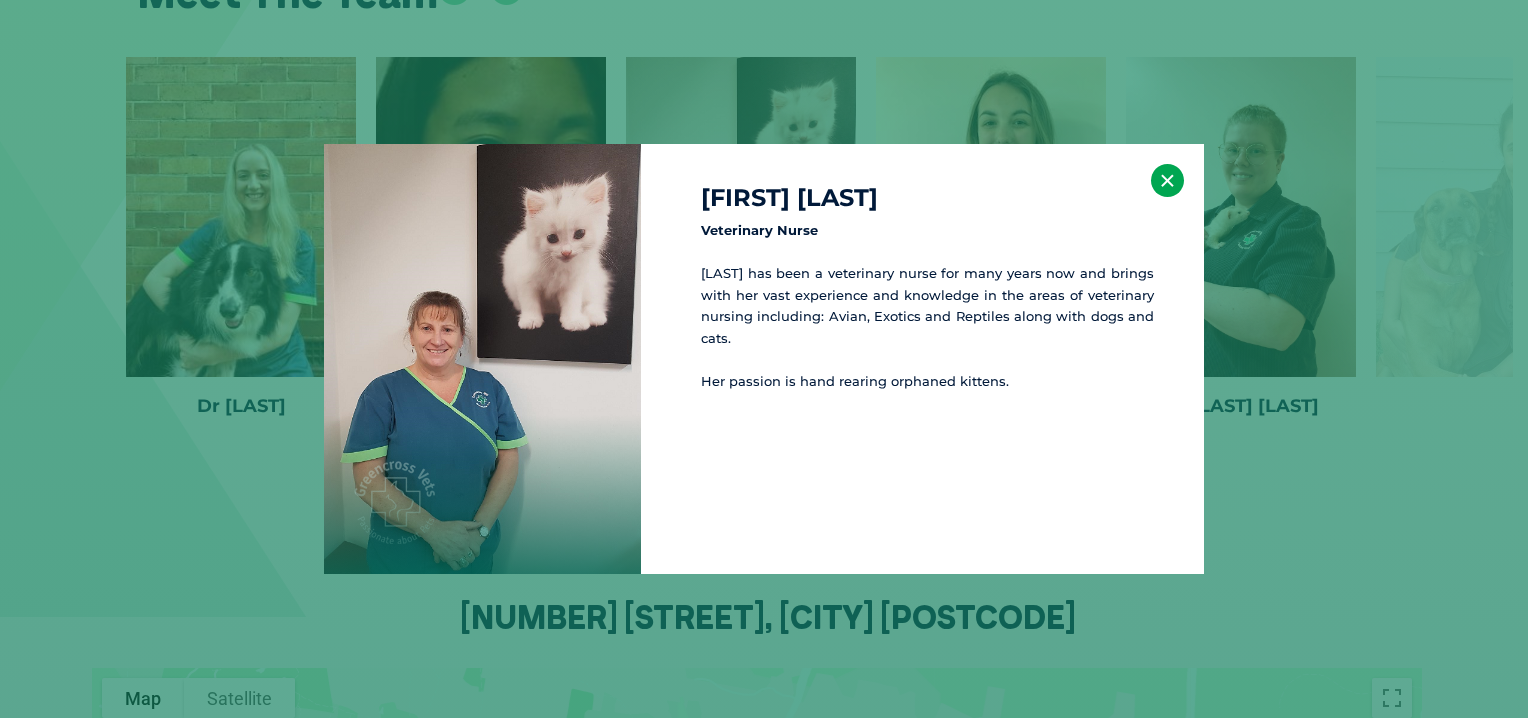 click on "×" at bounding box center [1167, 180] 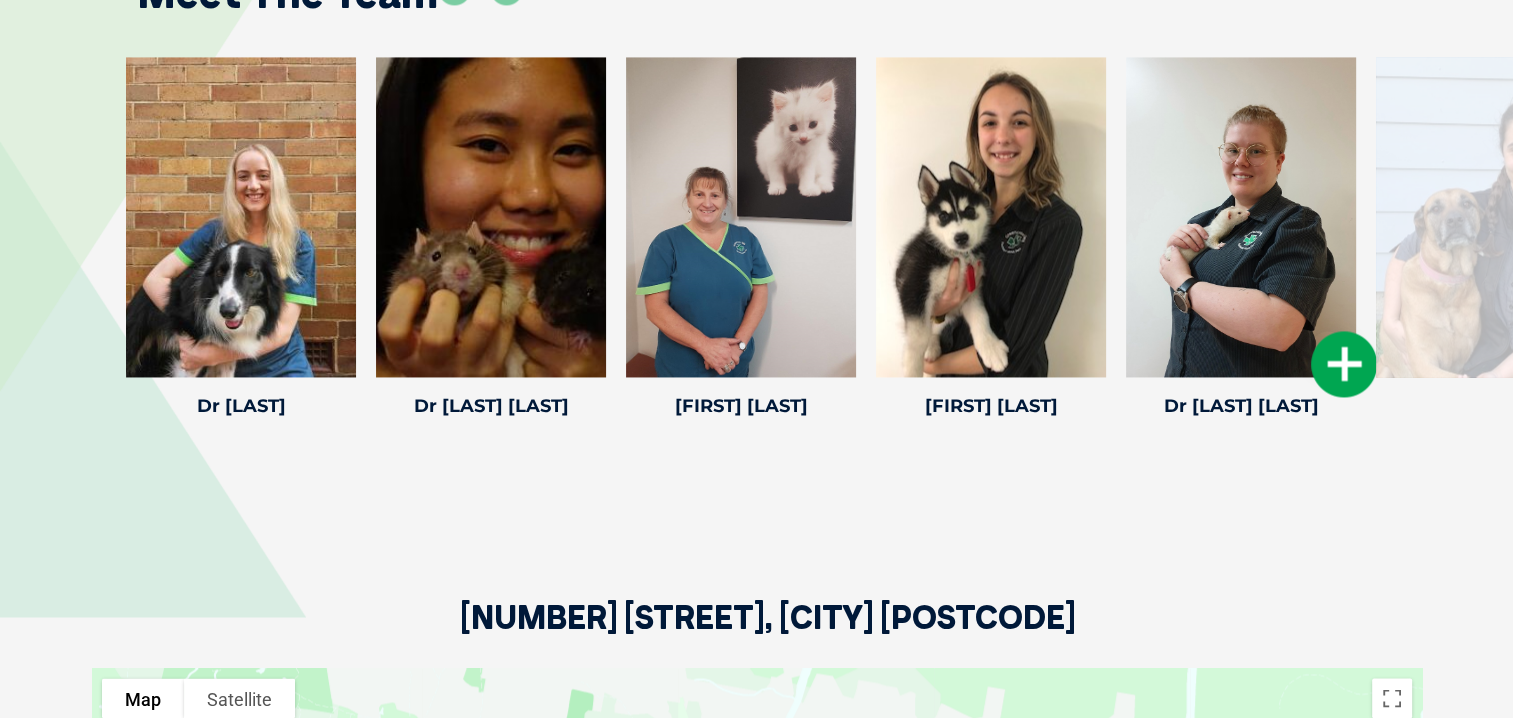 click at bounding box center (1344, 364) 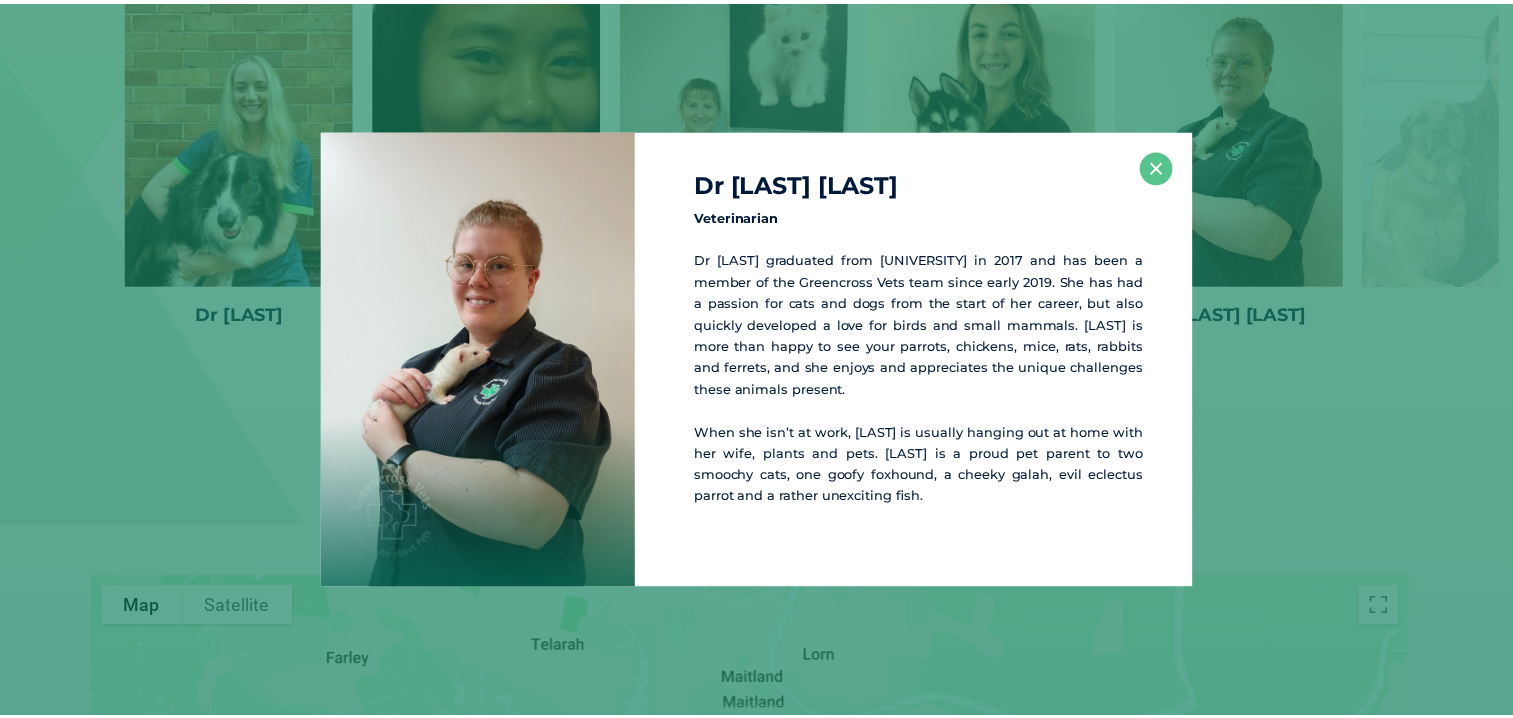scroll, scrollTop: 3217, scrollLeft: 0, axis: vertical 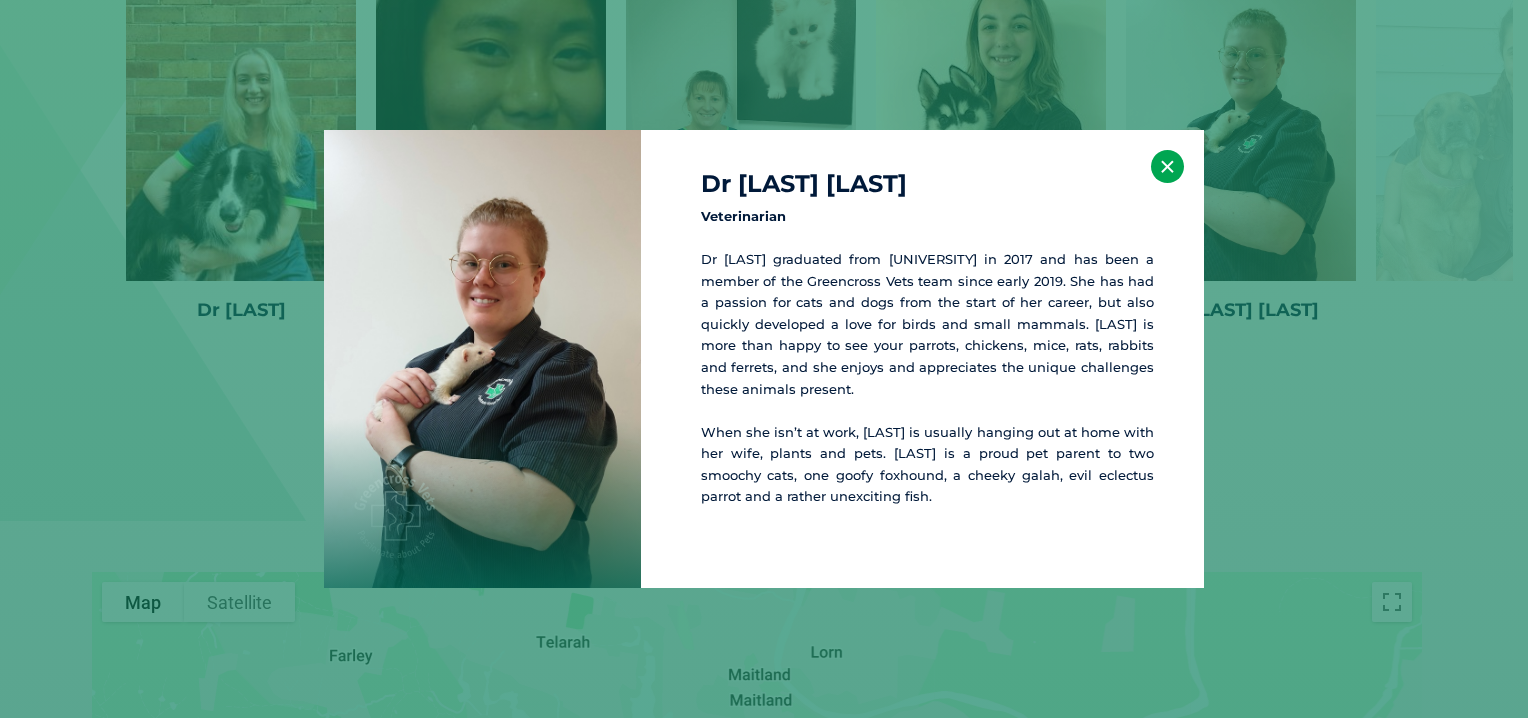 click on "×" at bounding box center [1167, 166] 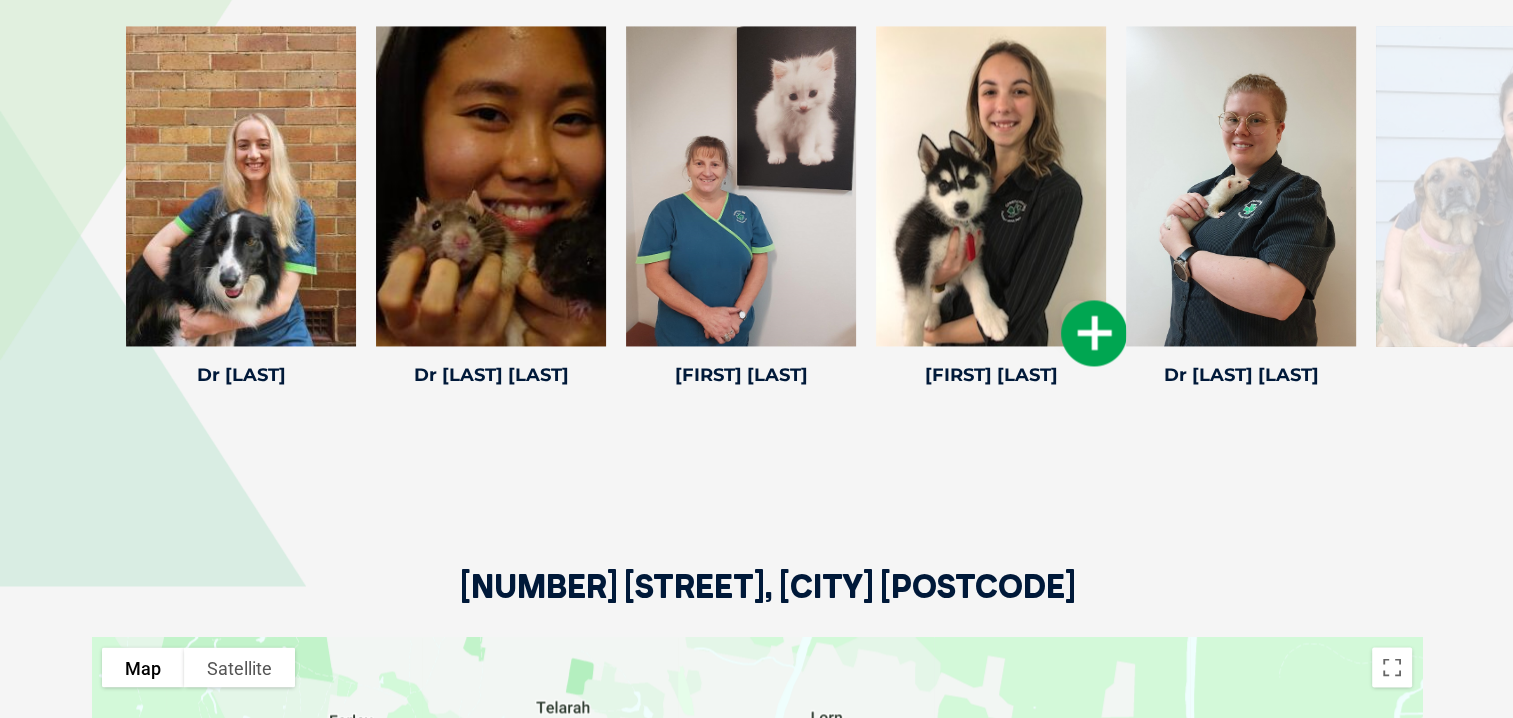 scroll, scrollTop: 3117, scrollLeft: 0, axis: vertical 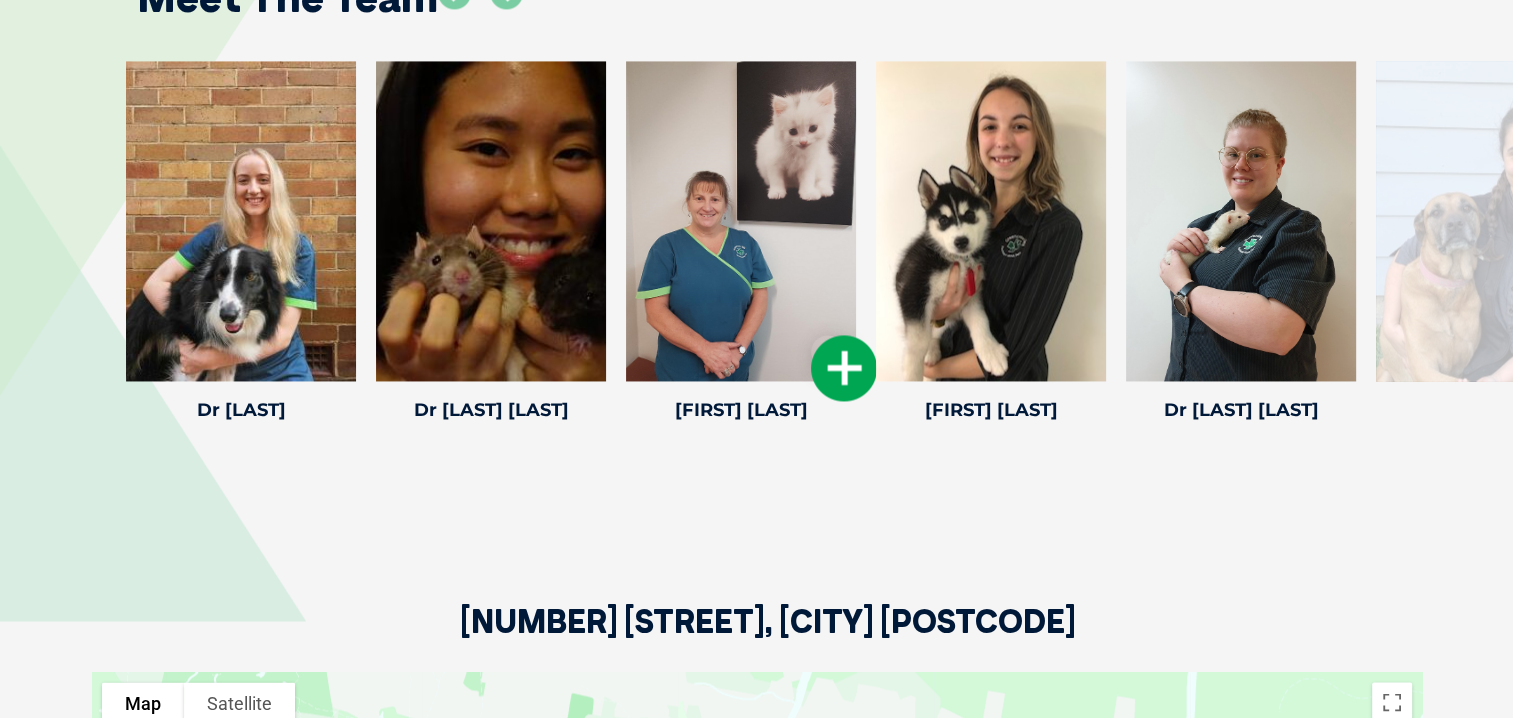 click at bounding box center [844, 368] 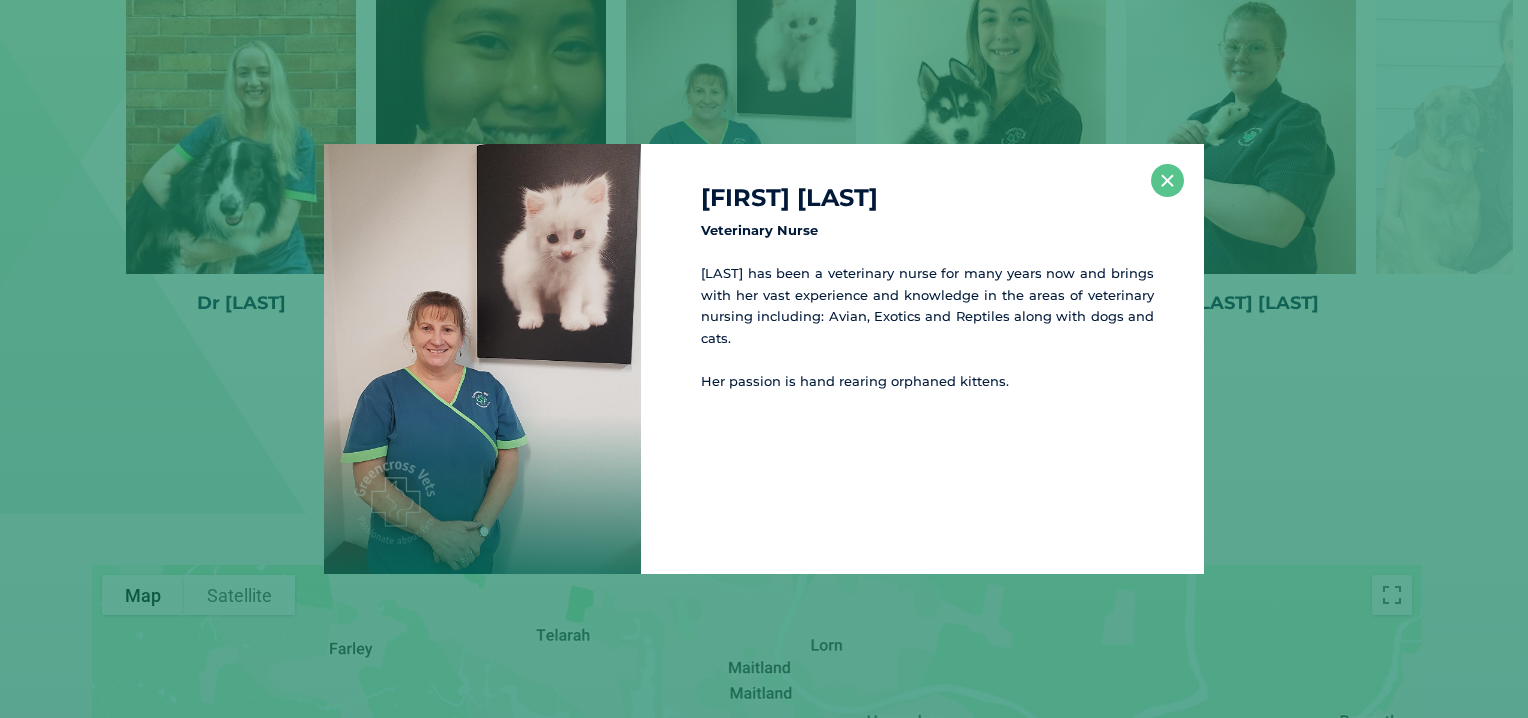 scroll, scrollTop: 3224, scrollLeft: 0, axis: vertical 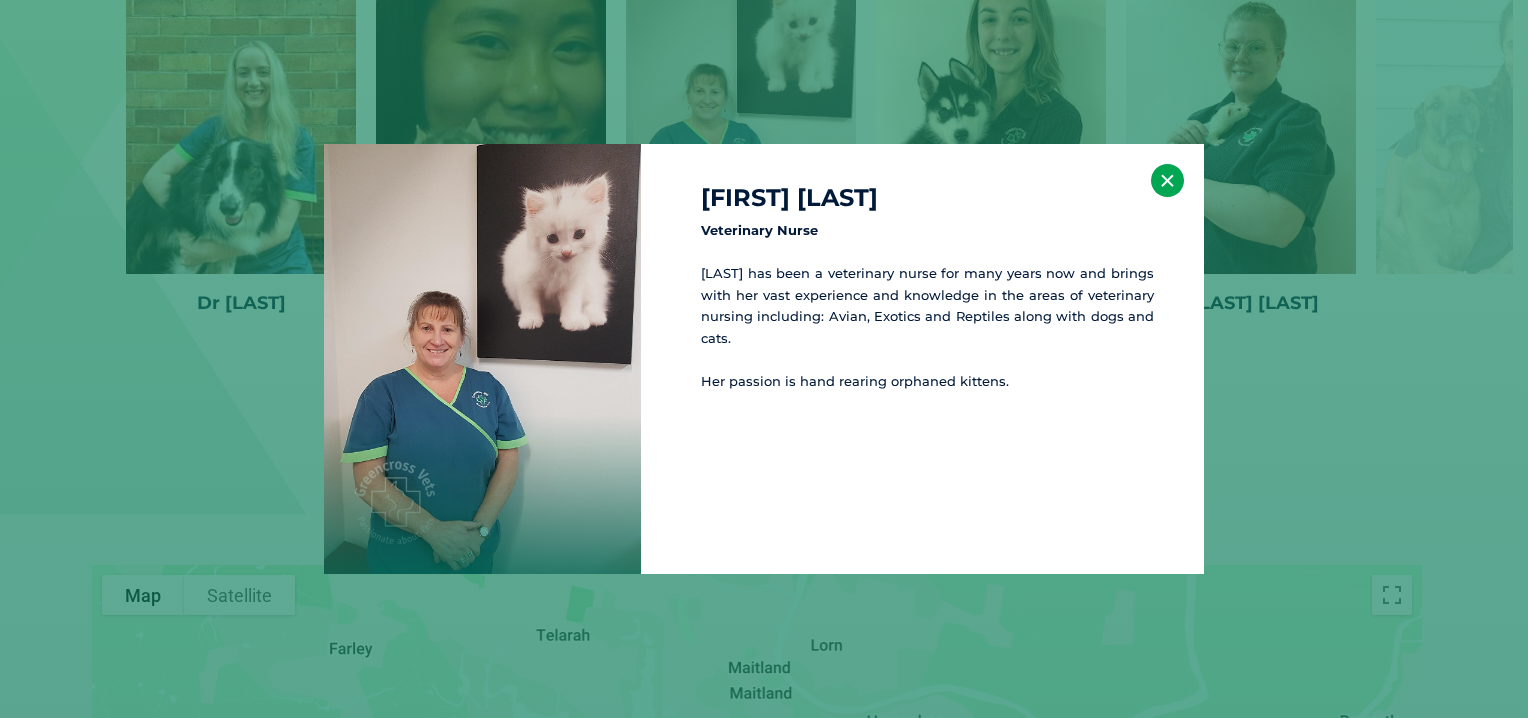 drag, startPoint x: 1159, startPoint y: 186, endPoint x: 1168, endPoint y: 218, distance: 33.24154 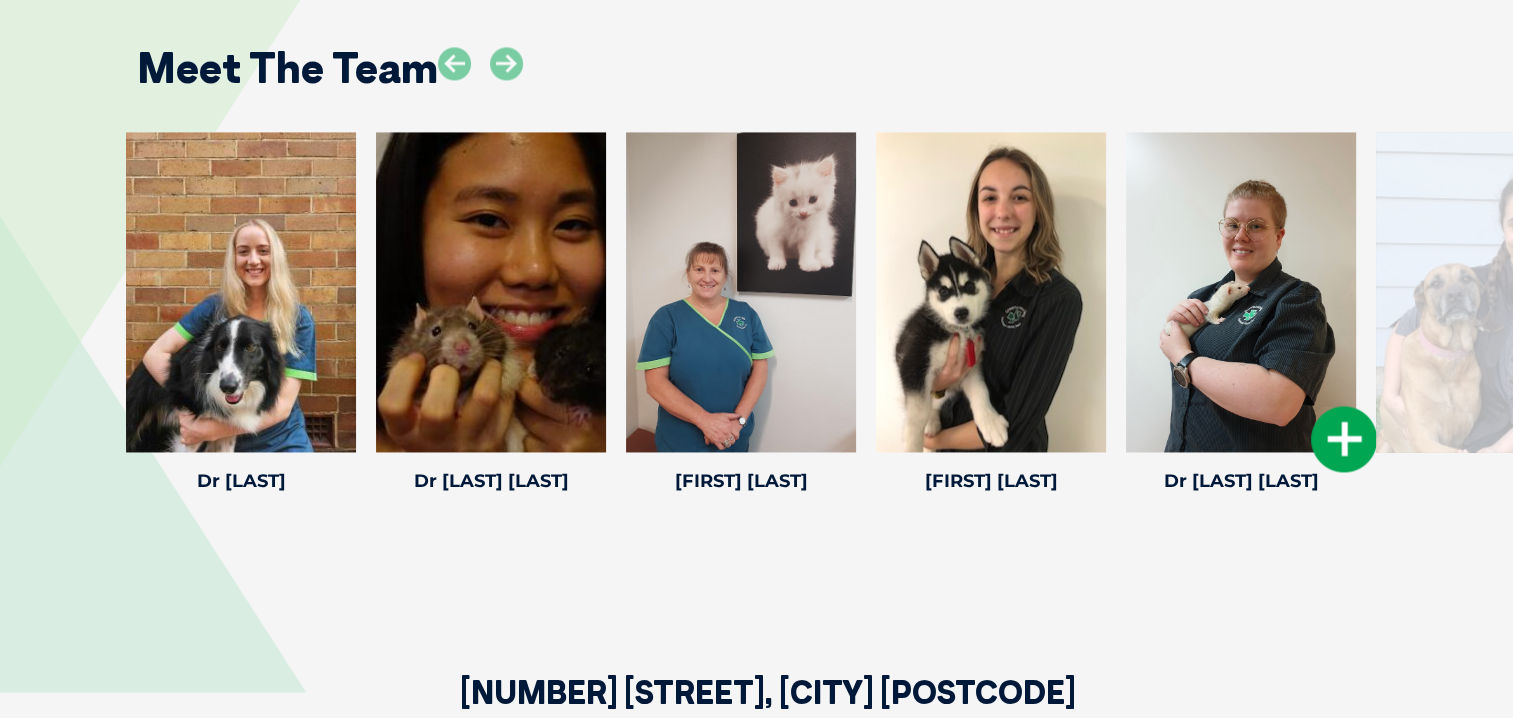 scroll, scrollTop: 3024, scrollLeft: 0, axis: vertical 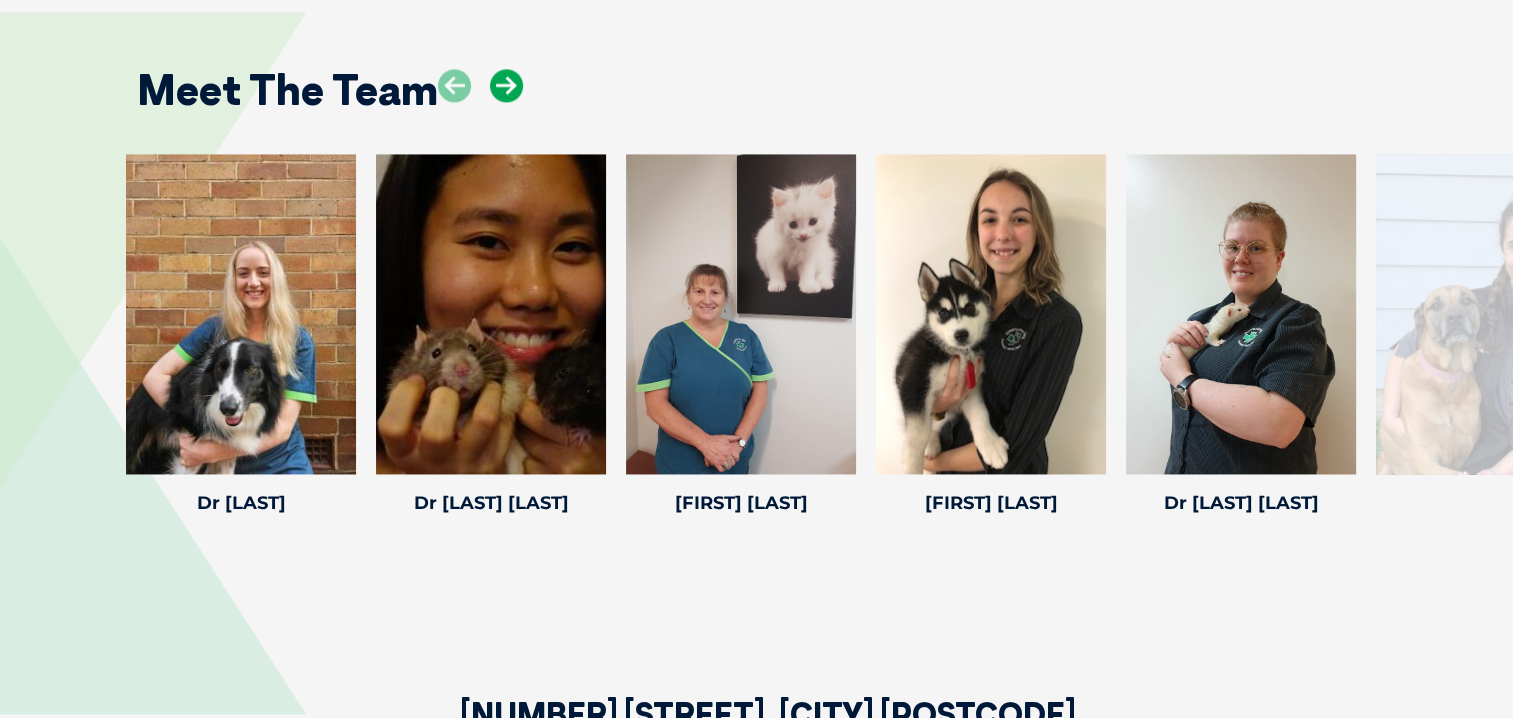 click at bounding box center [506, 85] 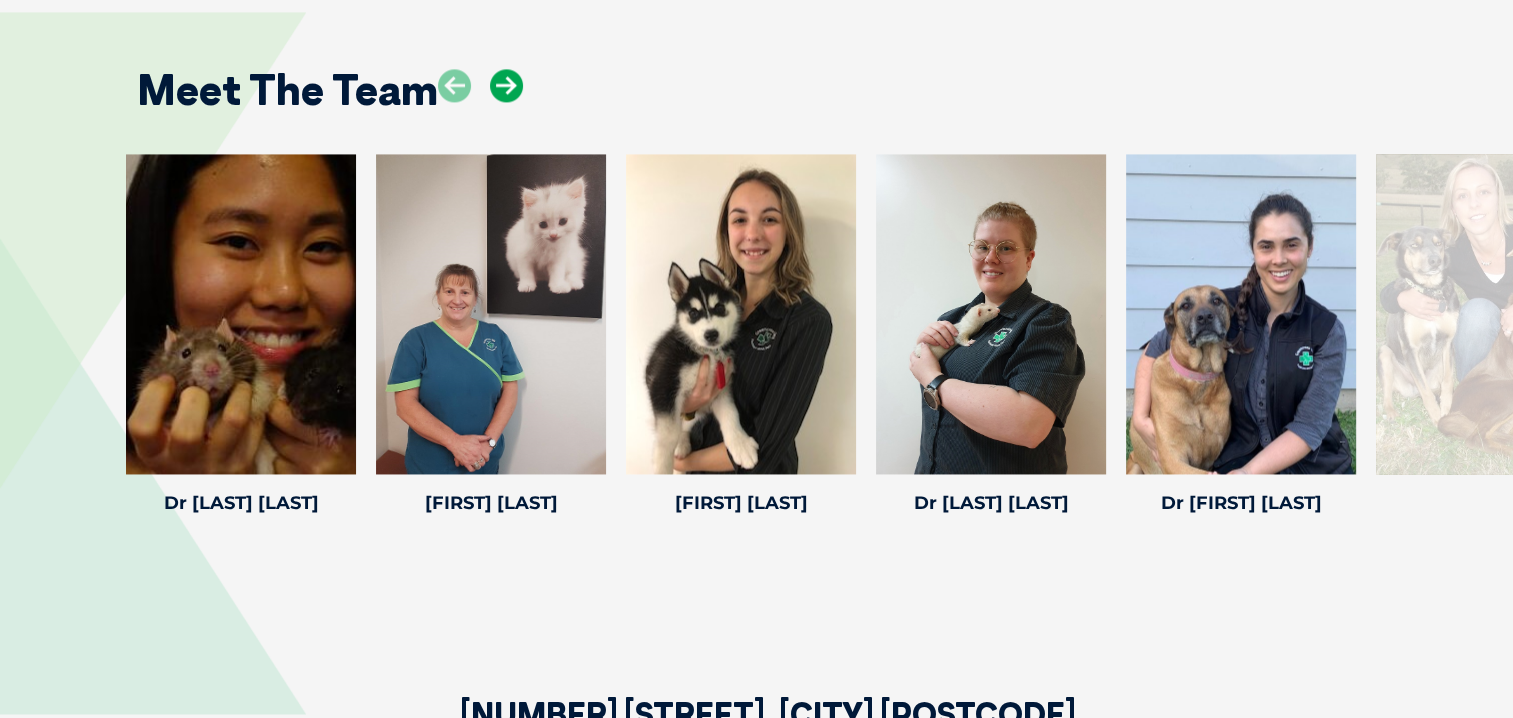 click at bounding box center (506, 85) 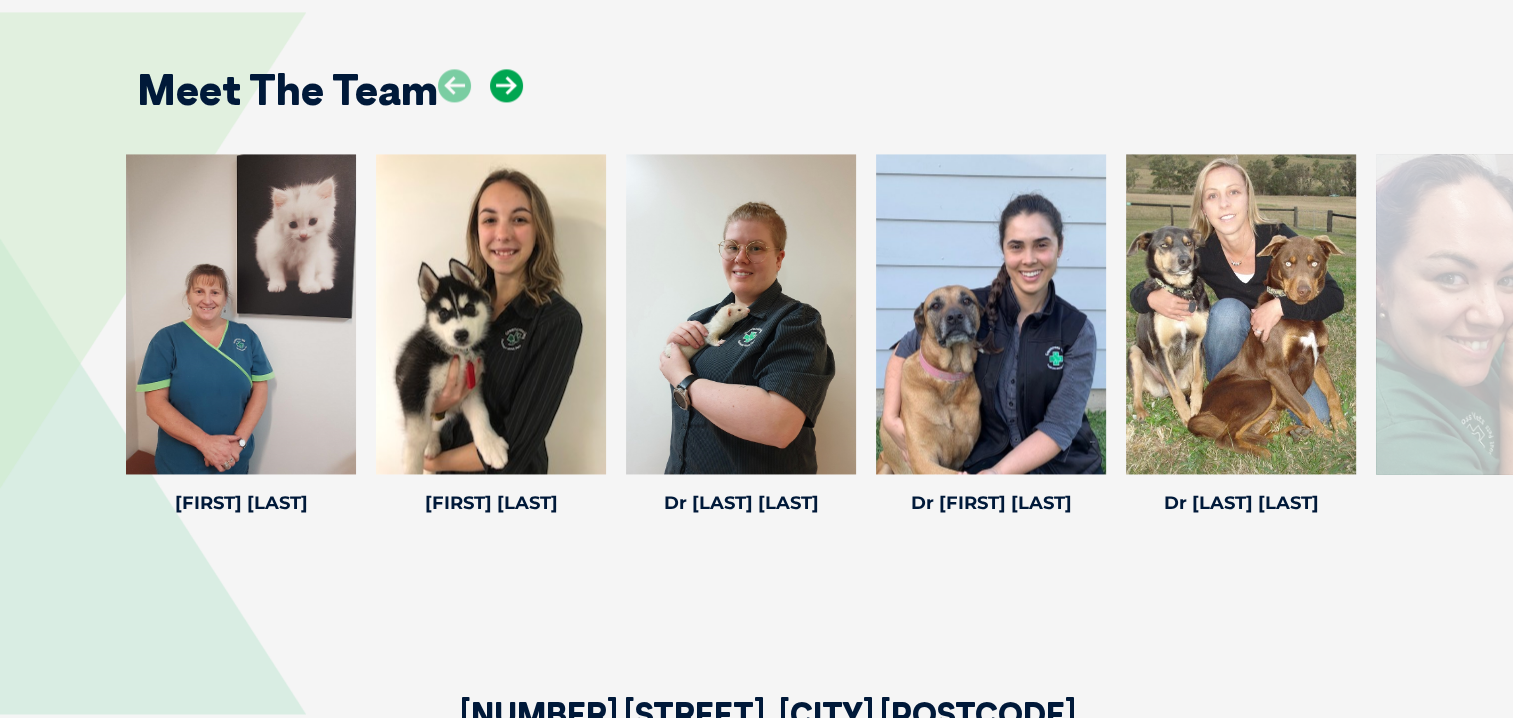 click at bounding box center [506, 85] 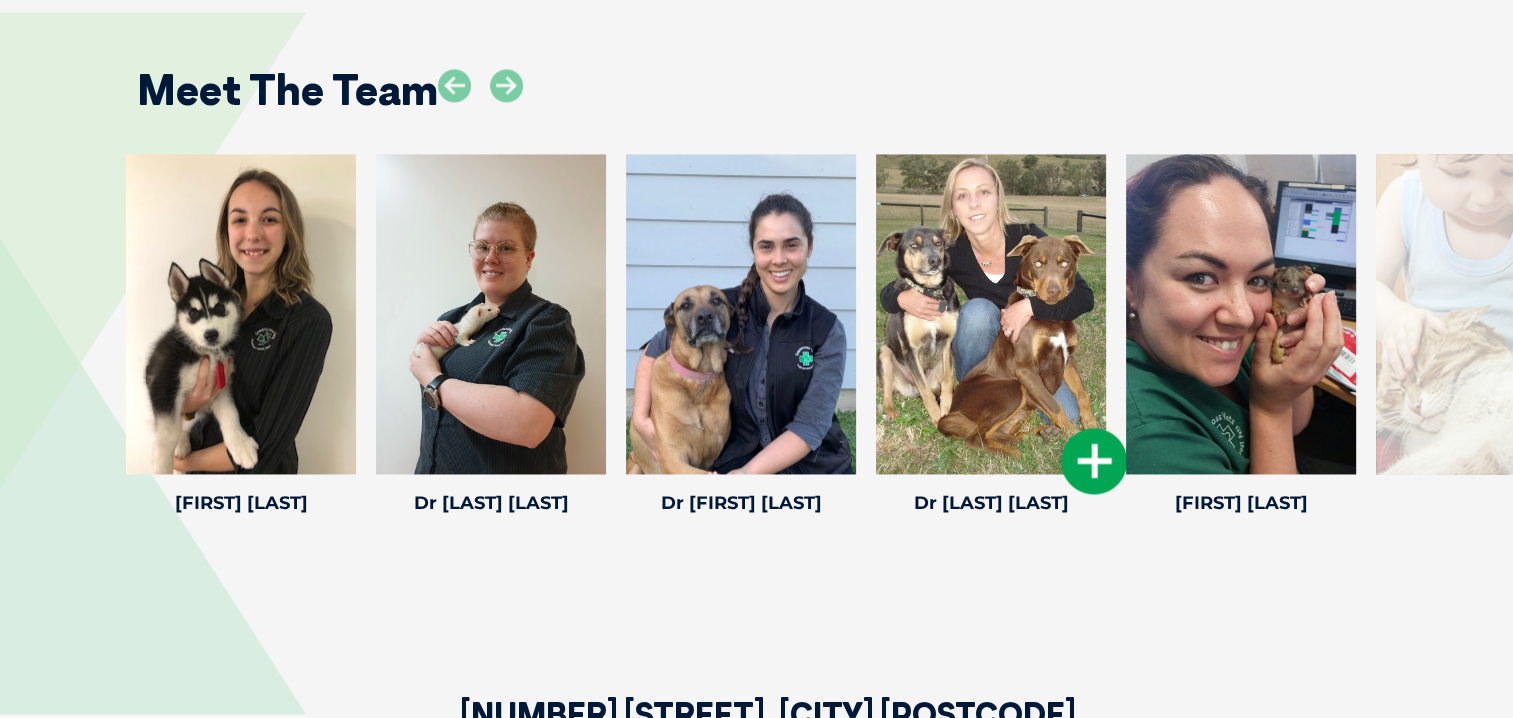 click at bounding box center (1094, 461) 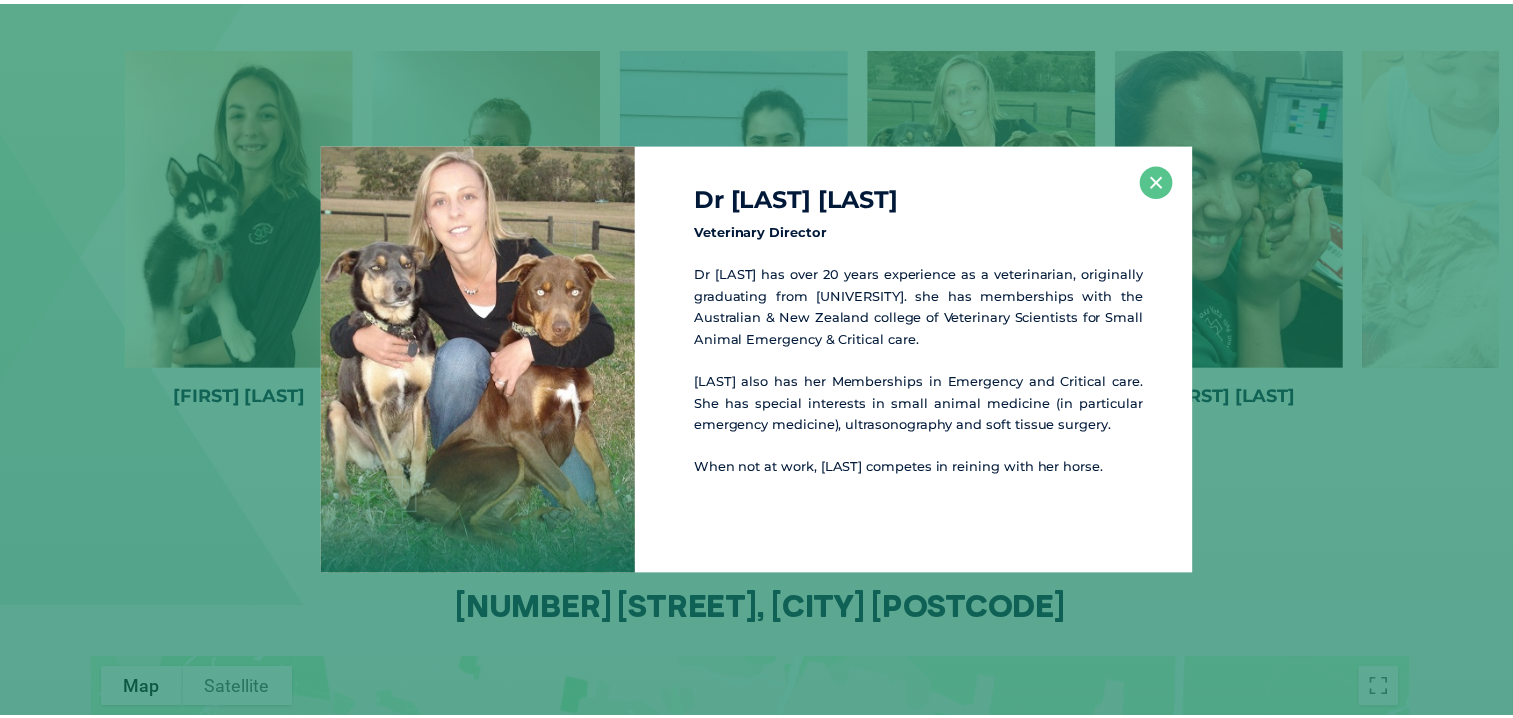 scroll, scrollTop: 3132, scrollLeft: 0, axis: vertical 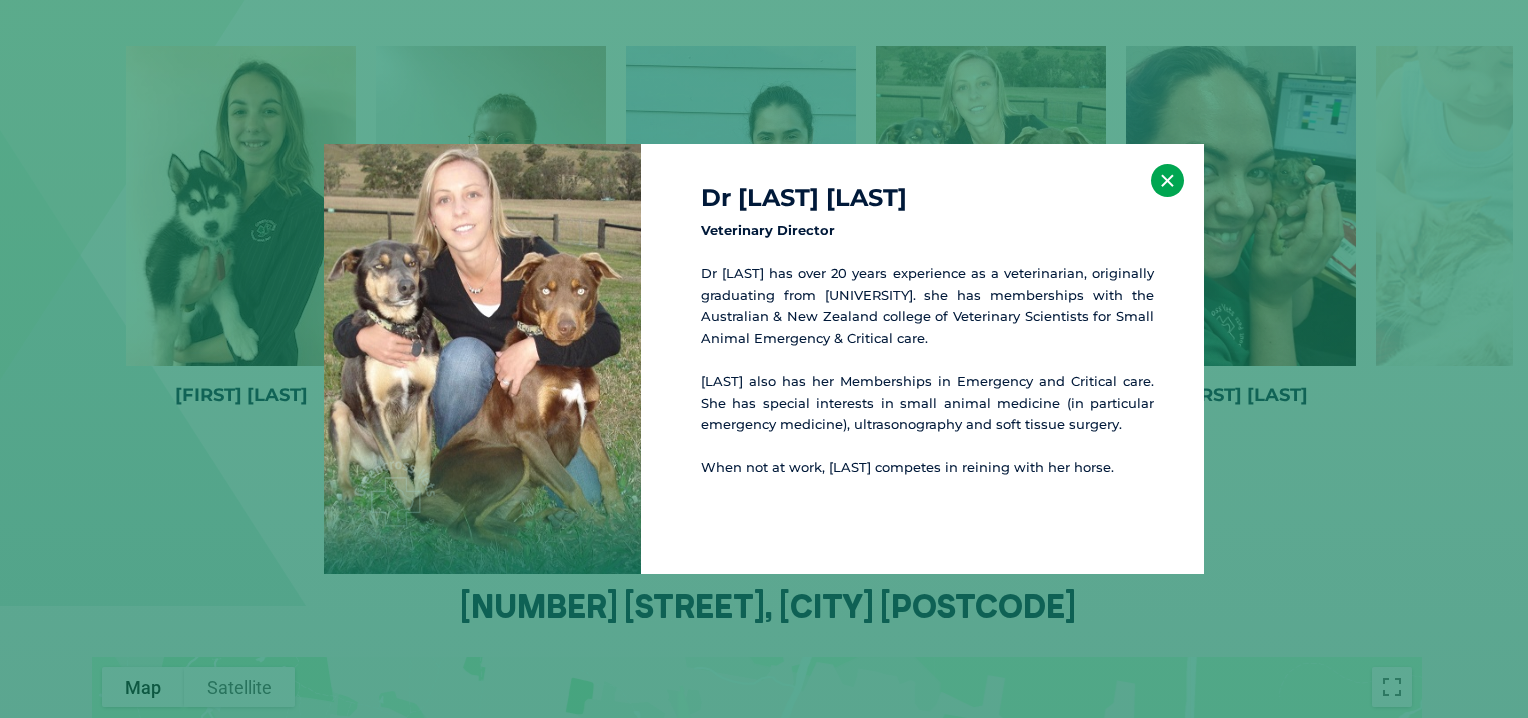 click on "×" at bounding box center (1167, 180) 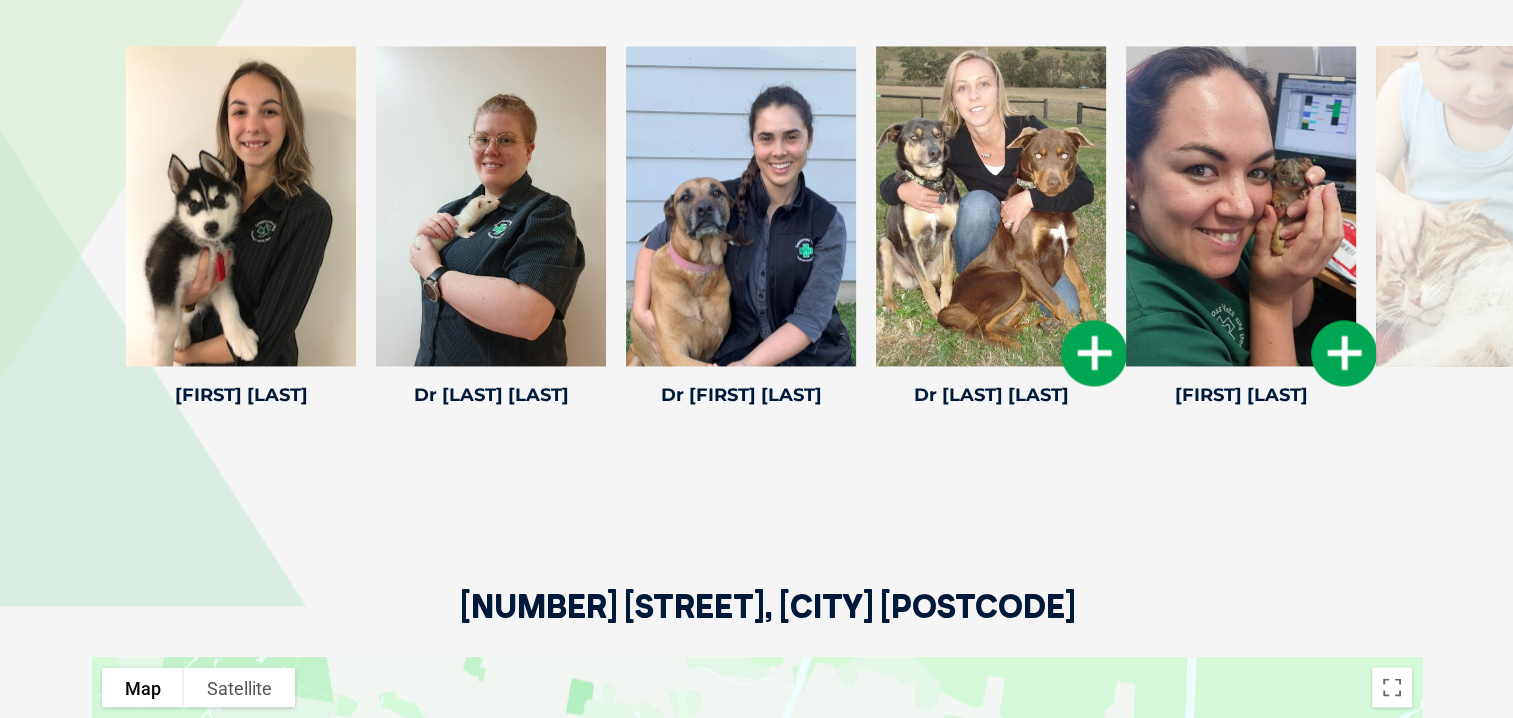 scroll, scrollTop: 3032, scrollLeft: 0, axis: vertical 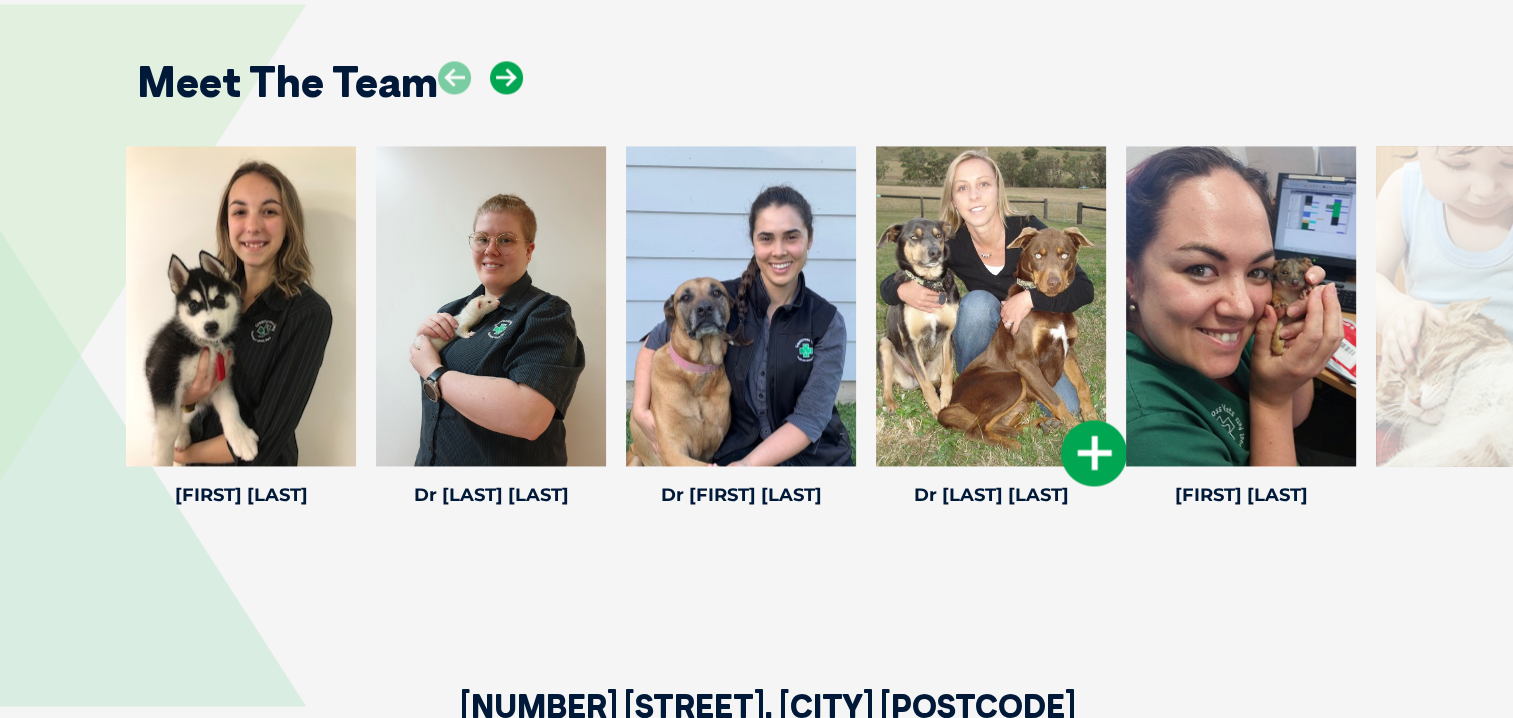 click at bounding box center (506, 77) 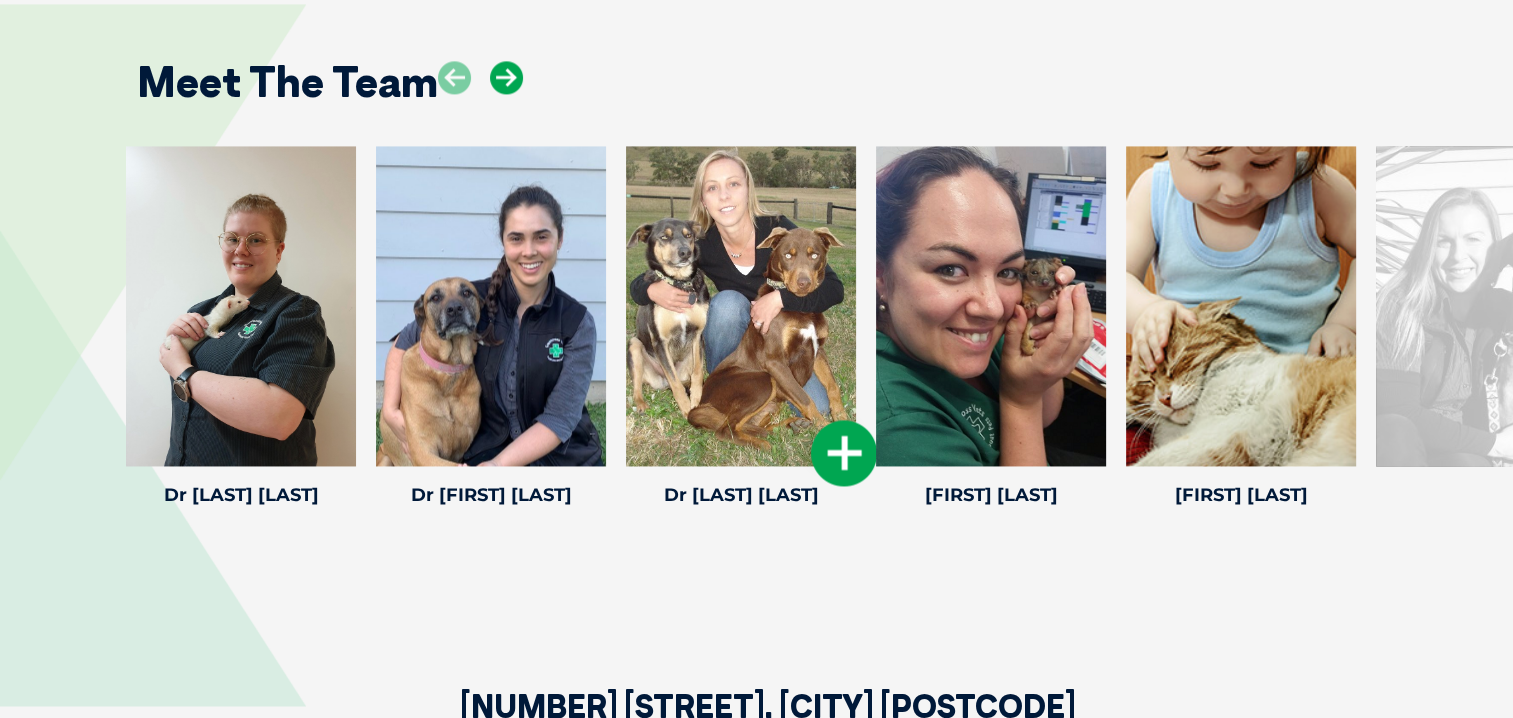 click at bounding box center [506, 77] 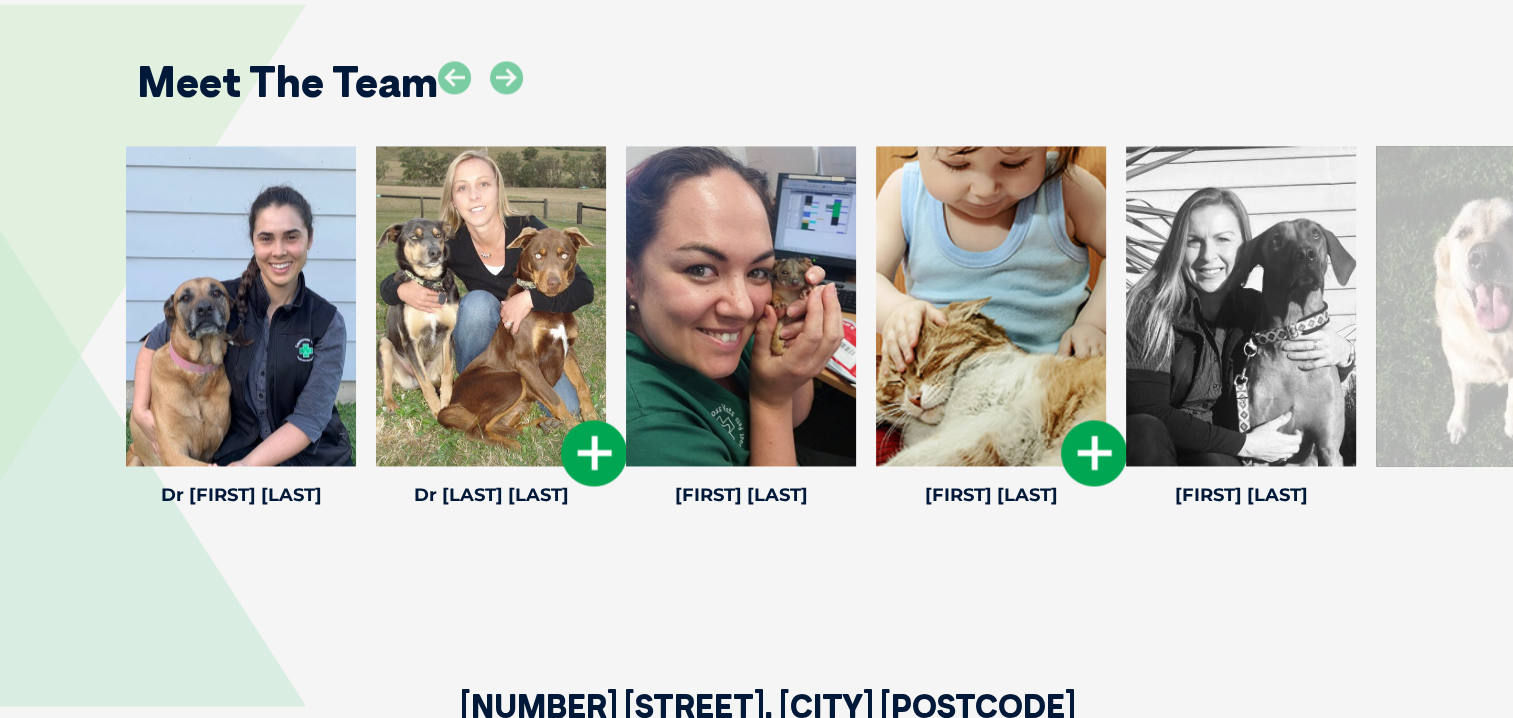 click at bounding box center [1094, 453] 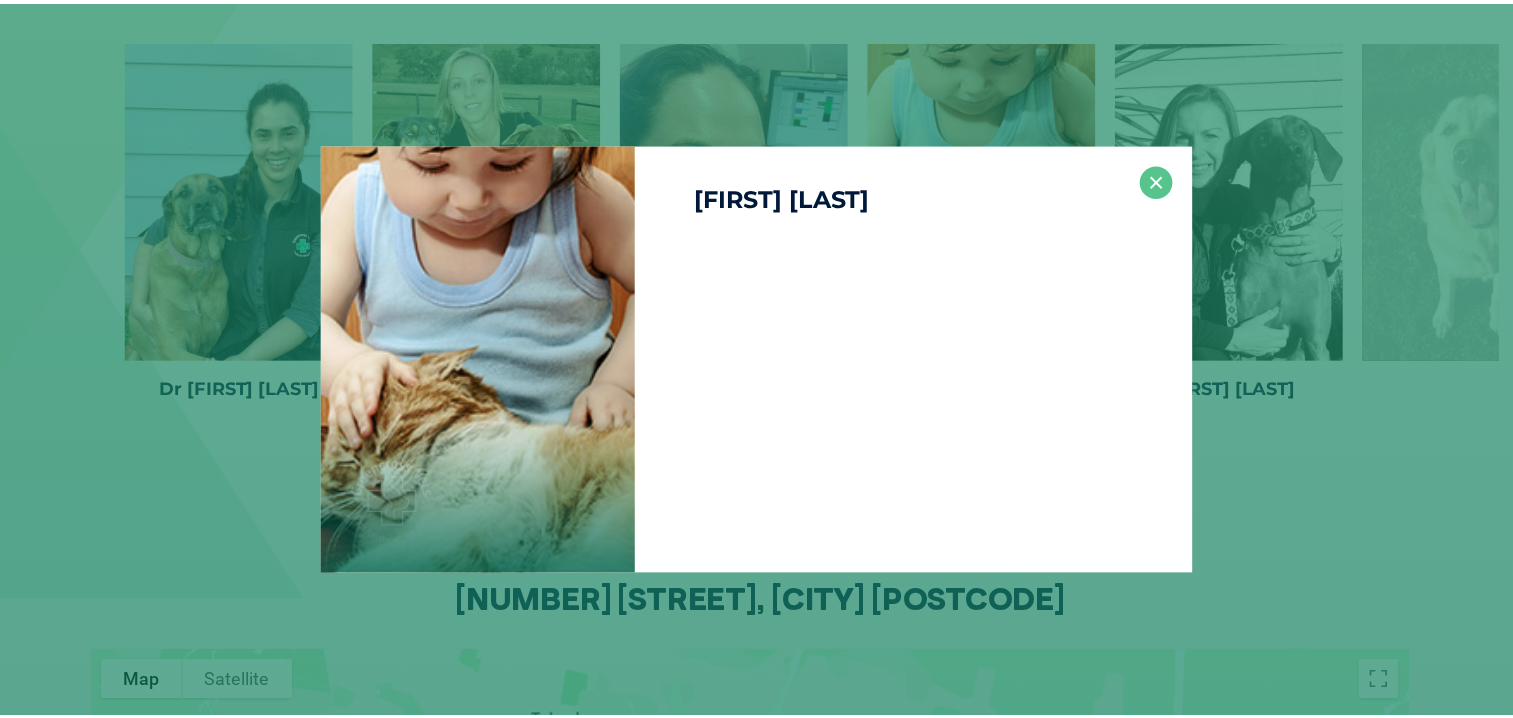 scroll, scrollTop: 3139, scrollLeft: 0, axis: vertical 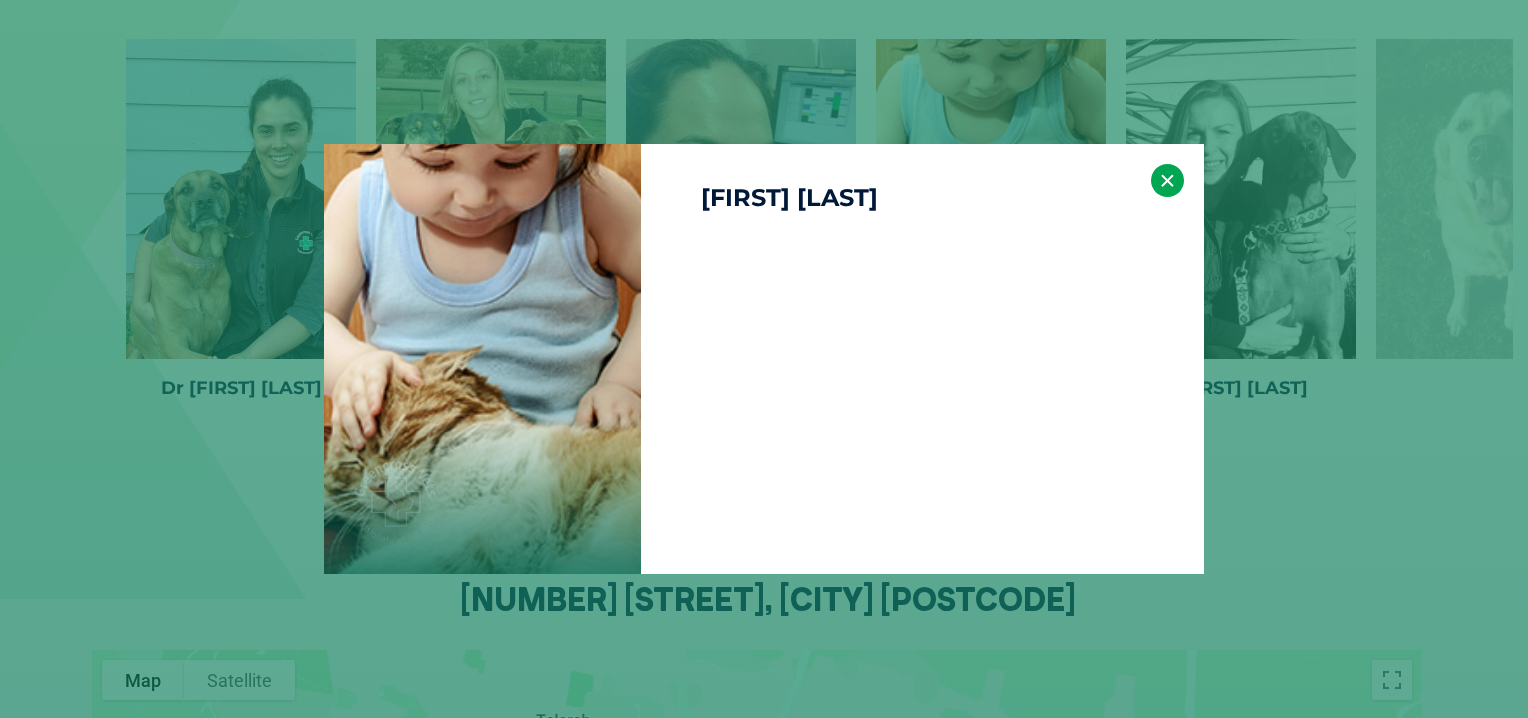 click on "×" at bounding box center [1167, 180] 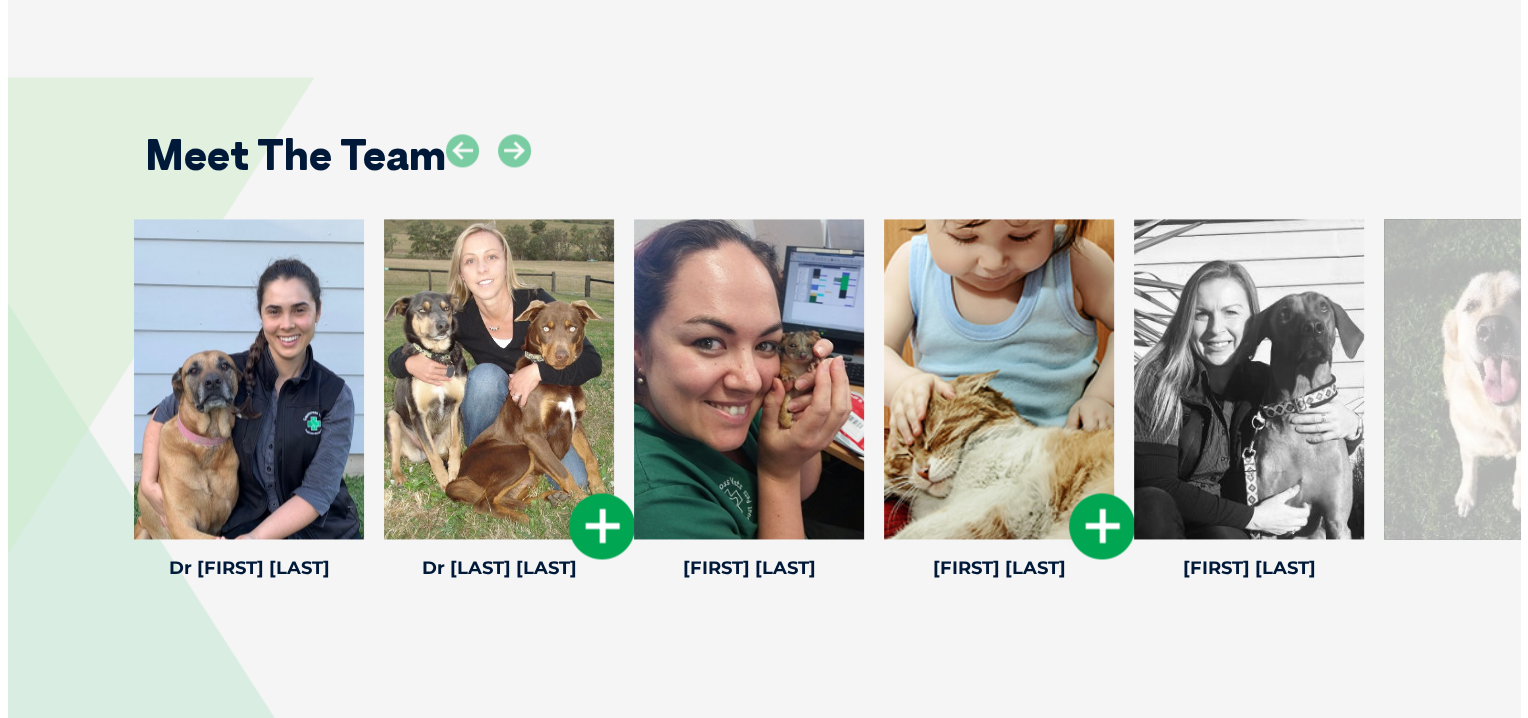 scroll, scrollTop: 2939, scrollLeft: 0, axis: vertical 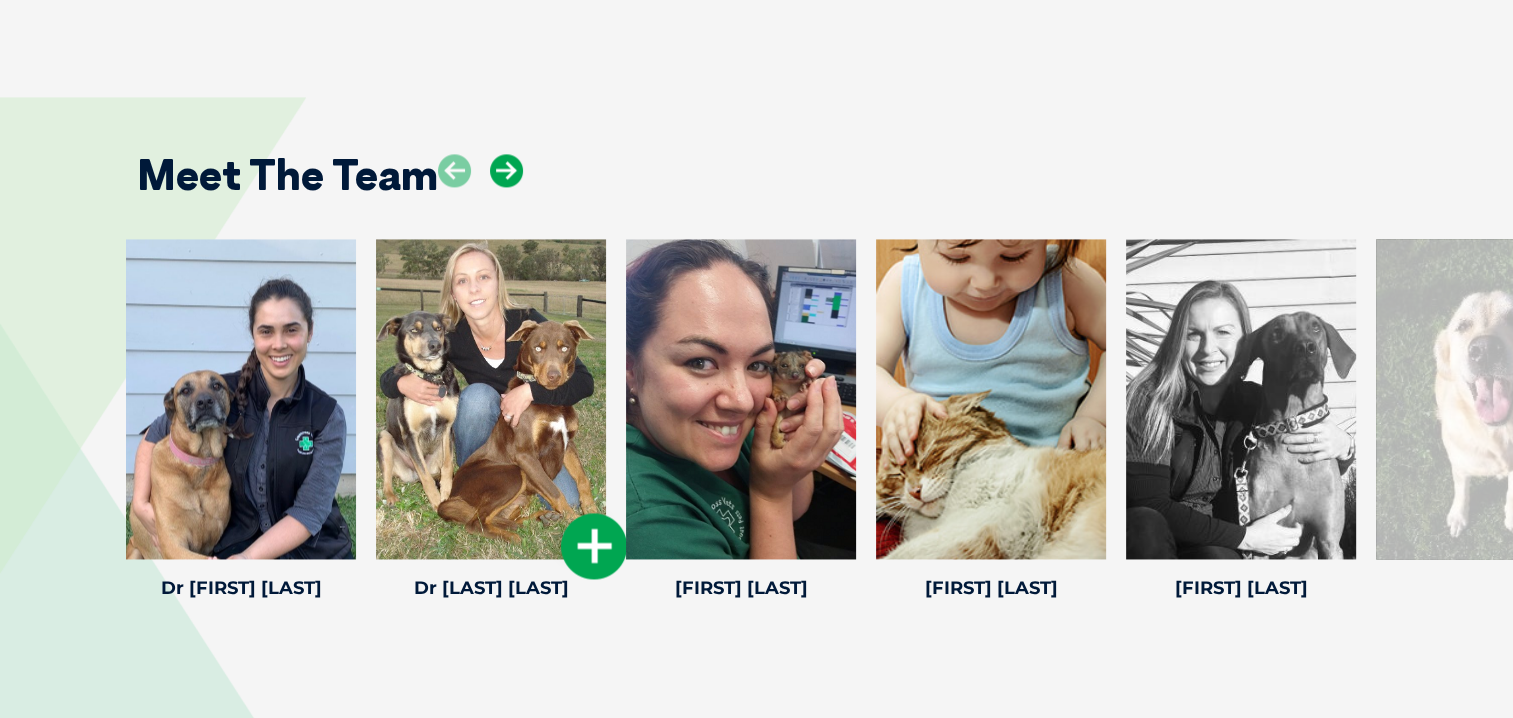 click at bounding box center (506, 170) 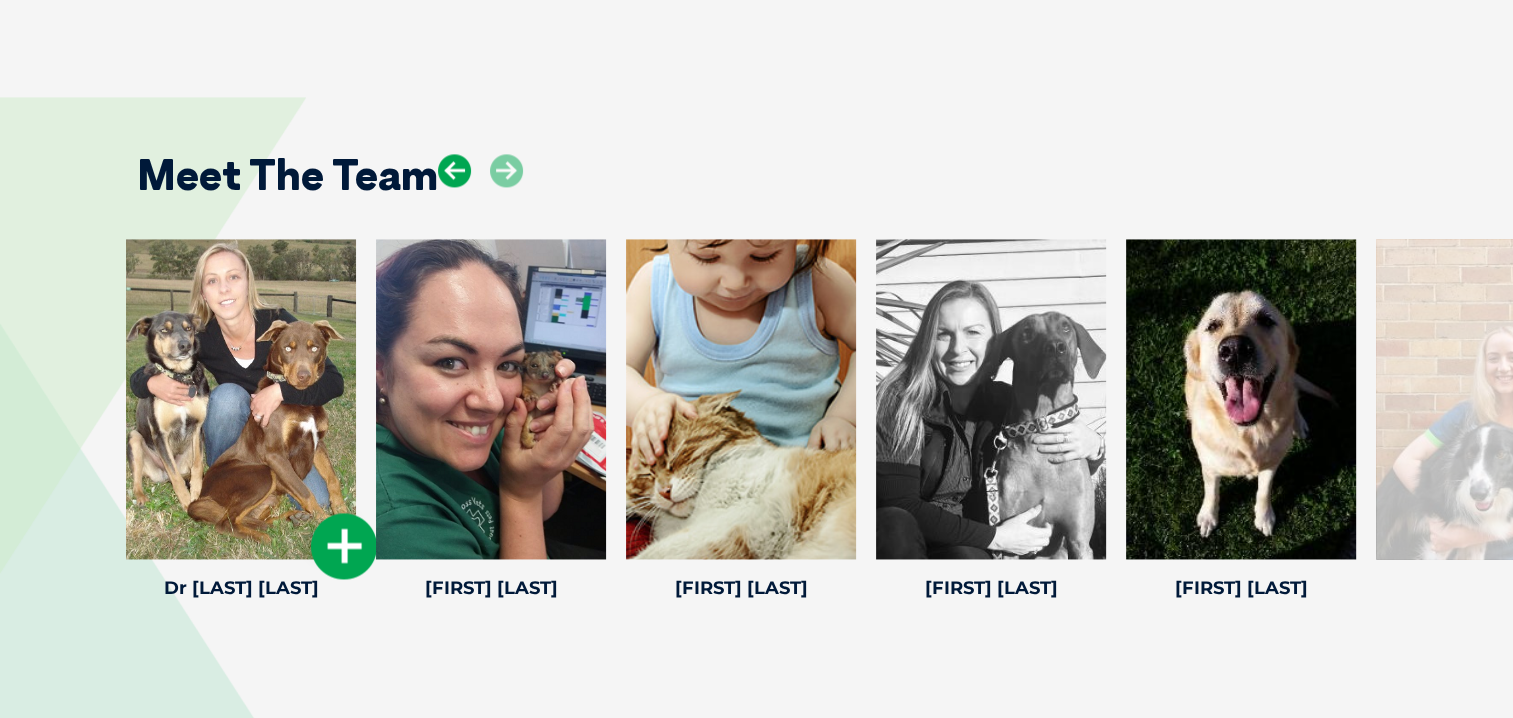 click at bounding box center (454, 170) 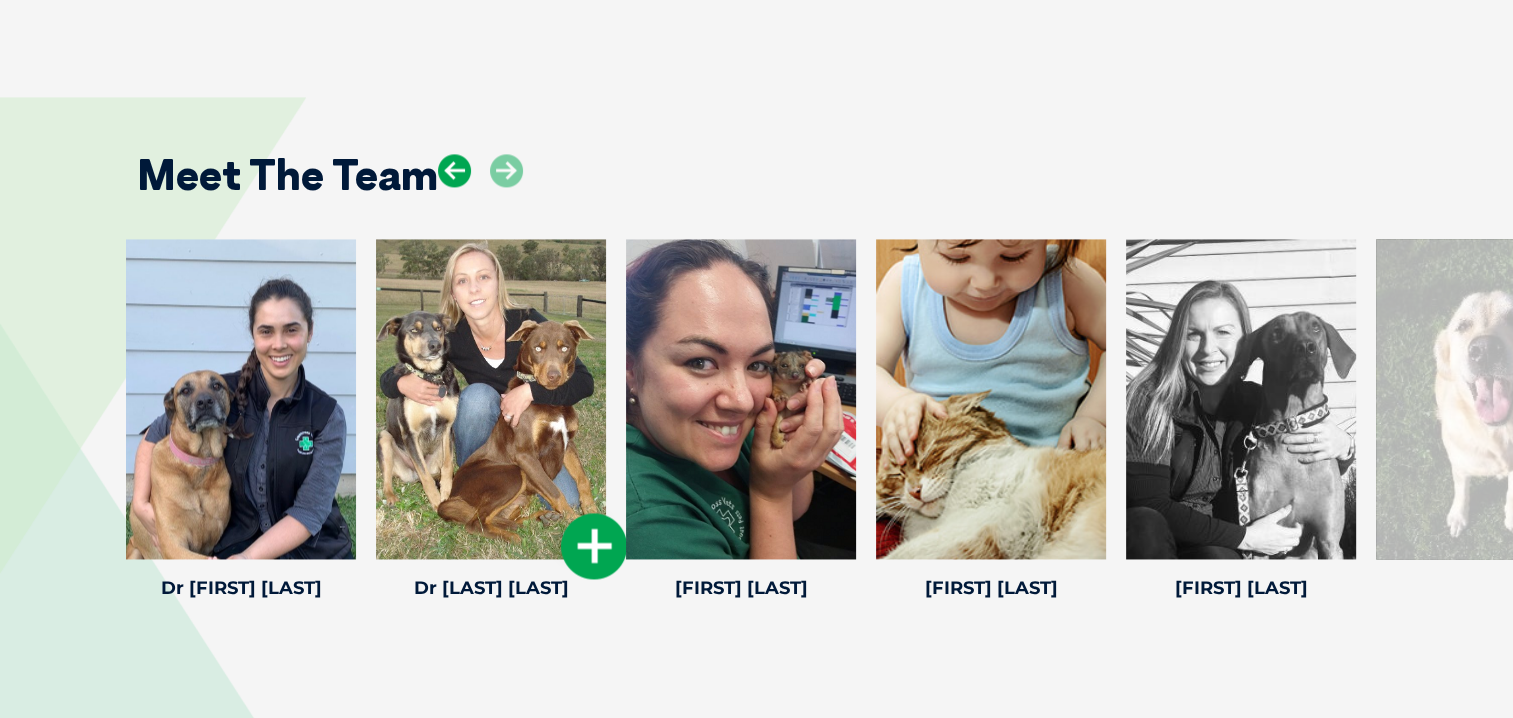 click at bounding box center [454, 170] 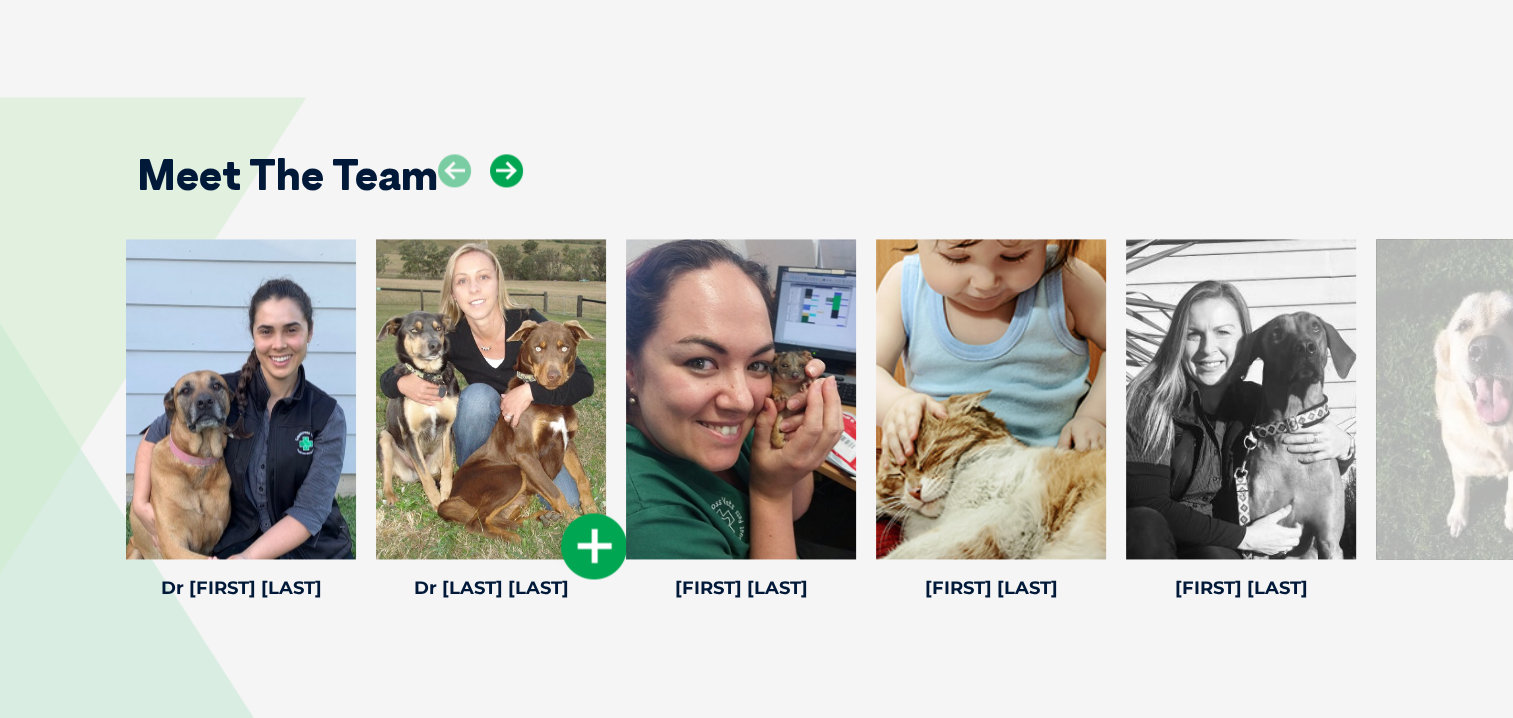 click at bounding box center [506, 170] 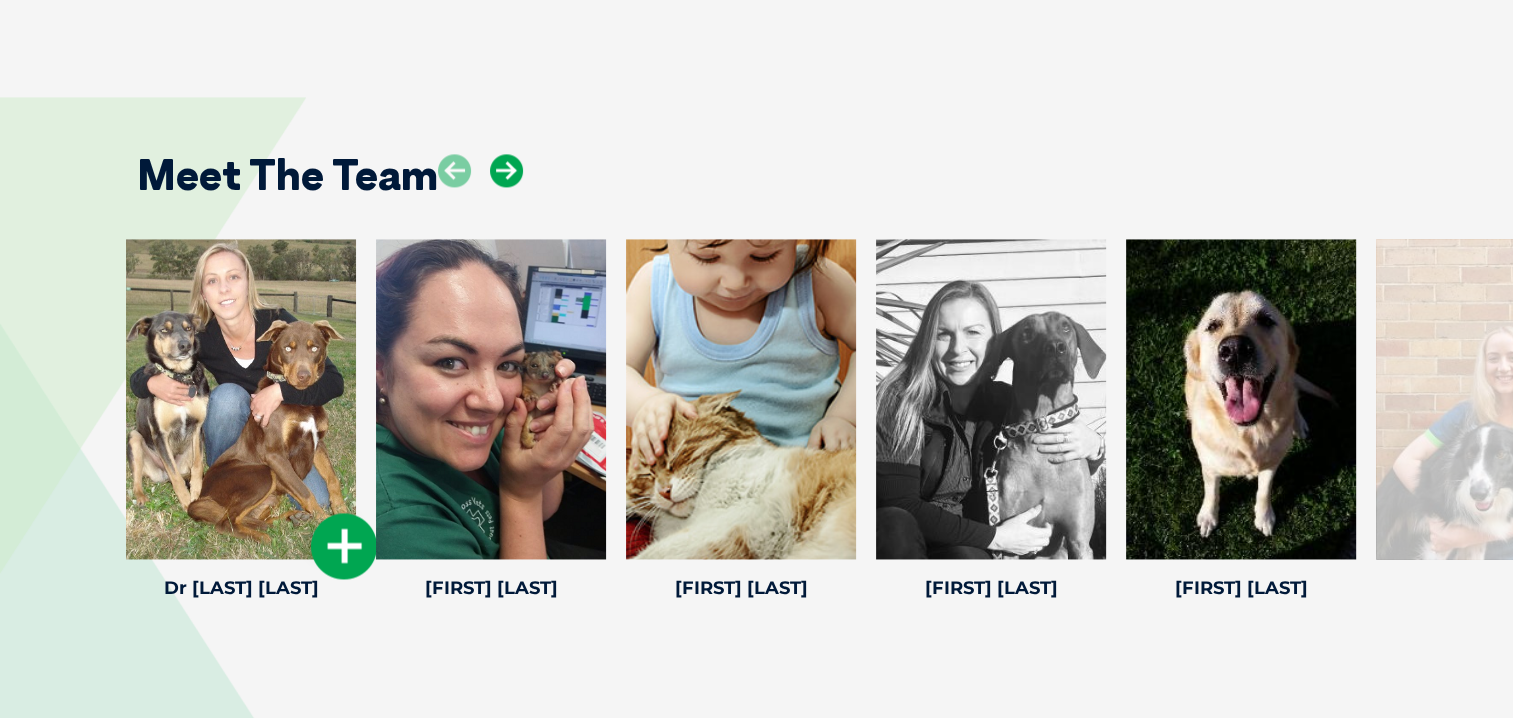 click at bounding box center (506, 170) 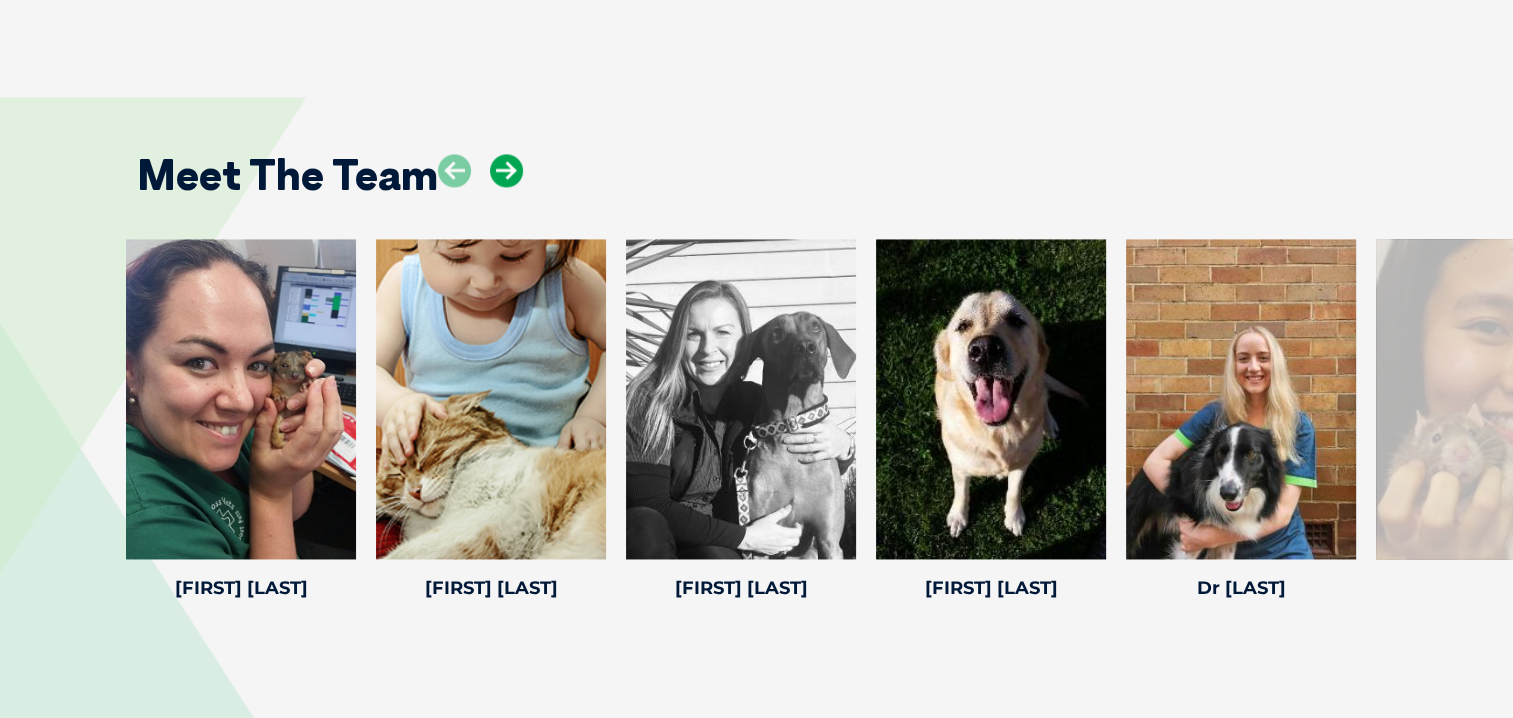 click at bounding box center (506, 170) 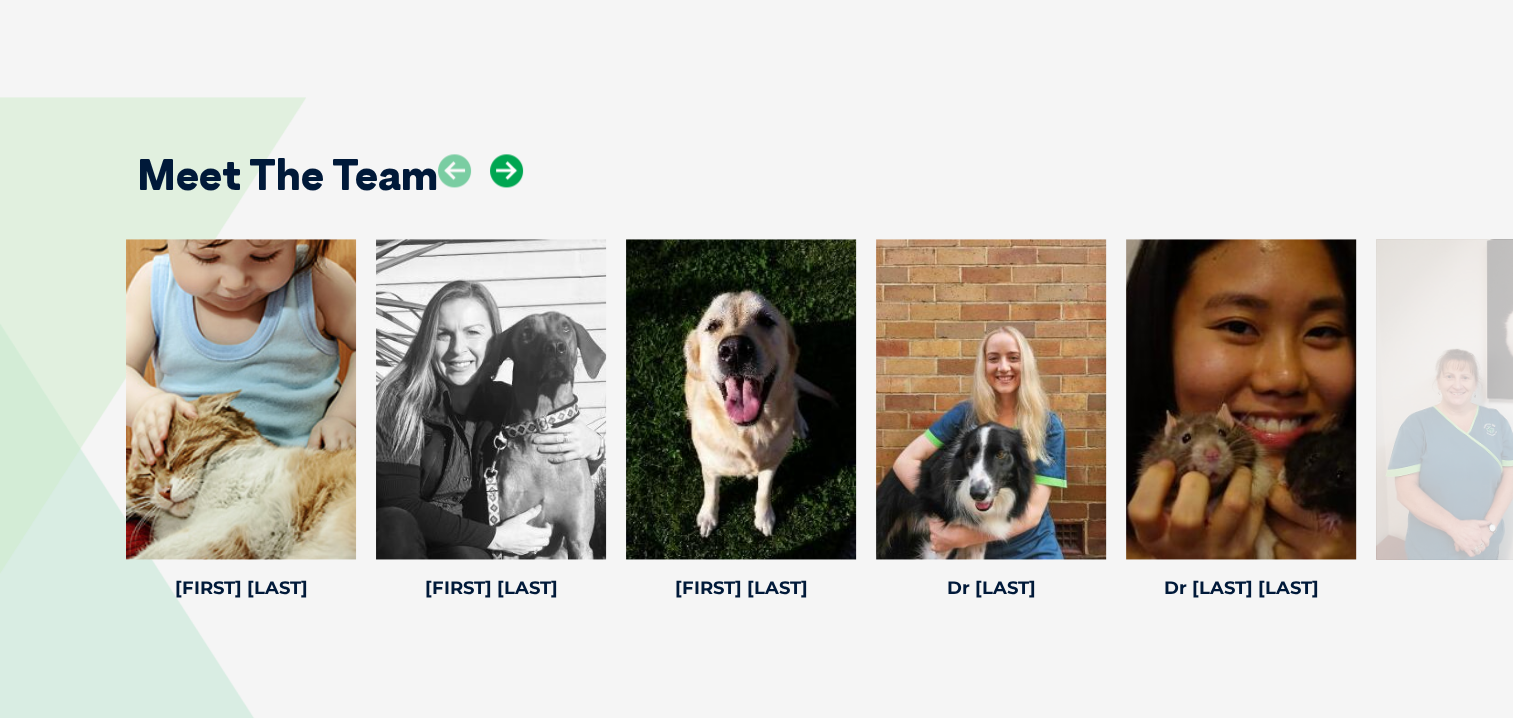 click at bounding box center (506, 170) 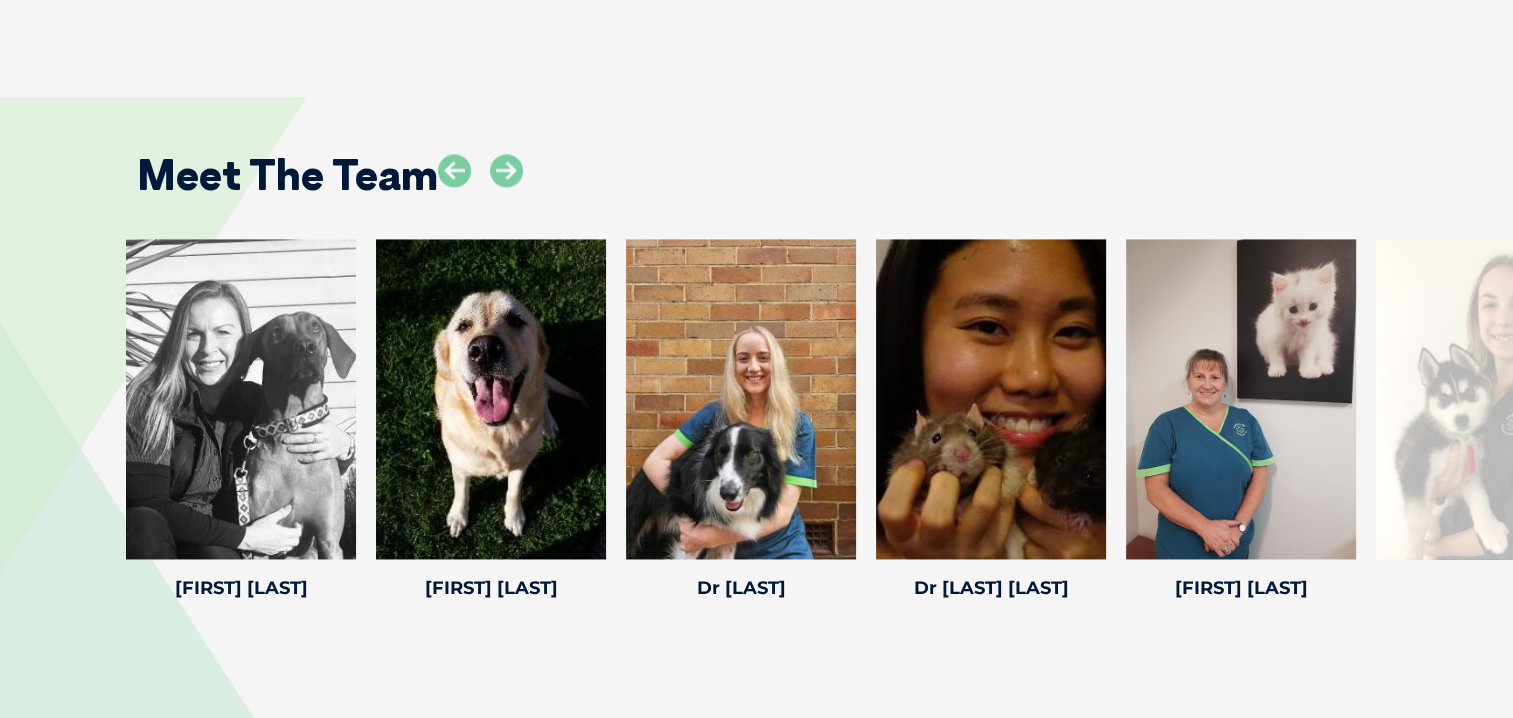 click on "Meet The Team" at bounding box center (757, 168) 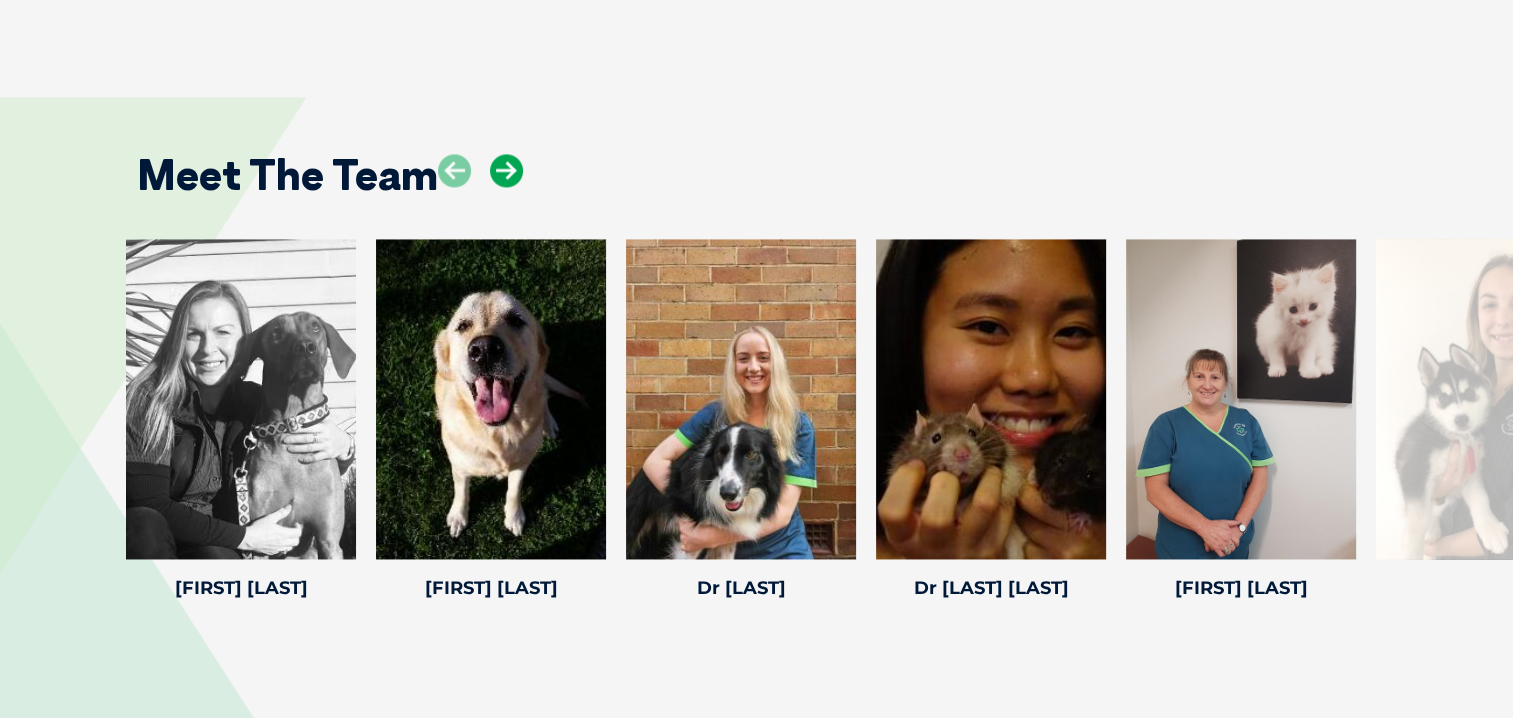 click at bounding box center (506, 170) 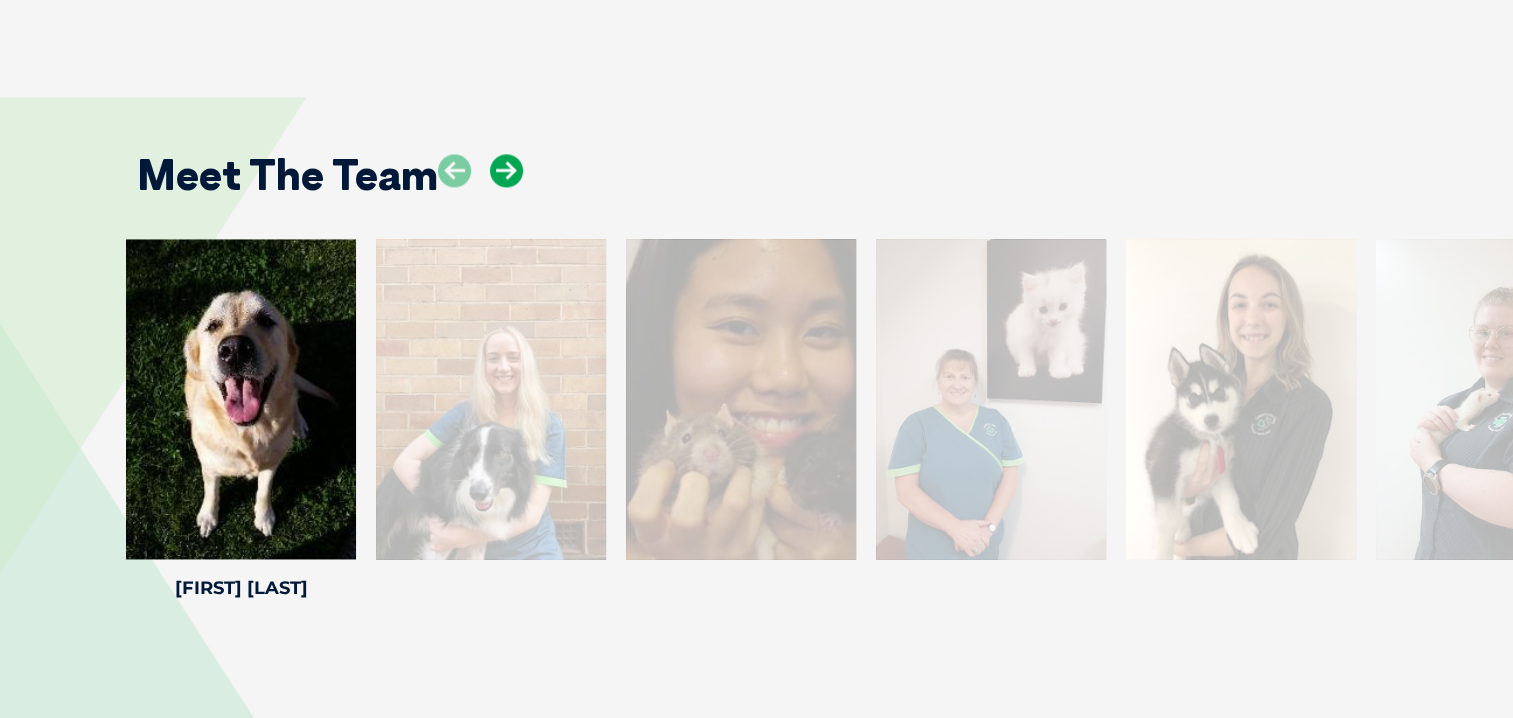 click at bounding box center (506, 170) 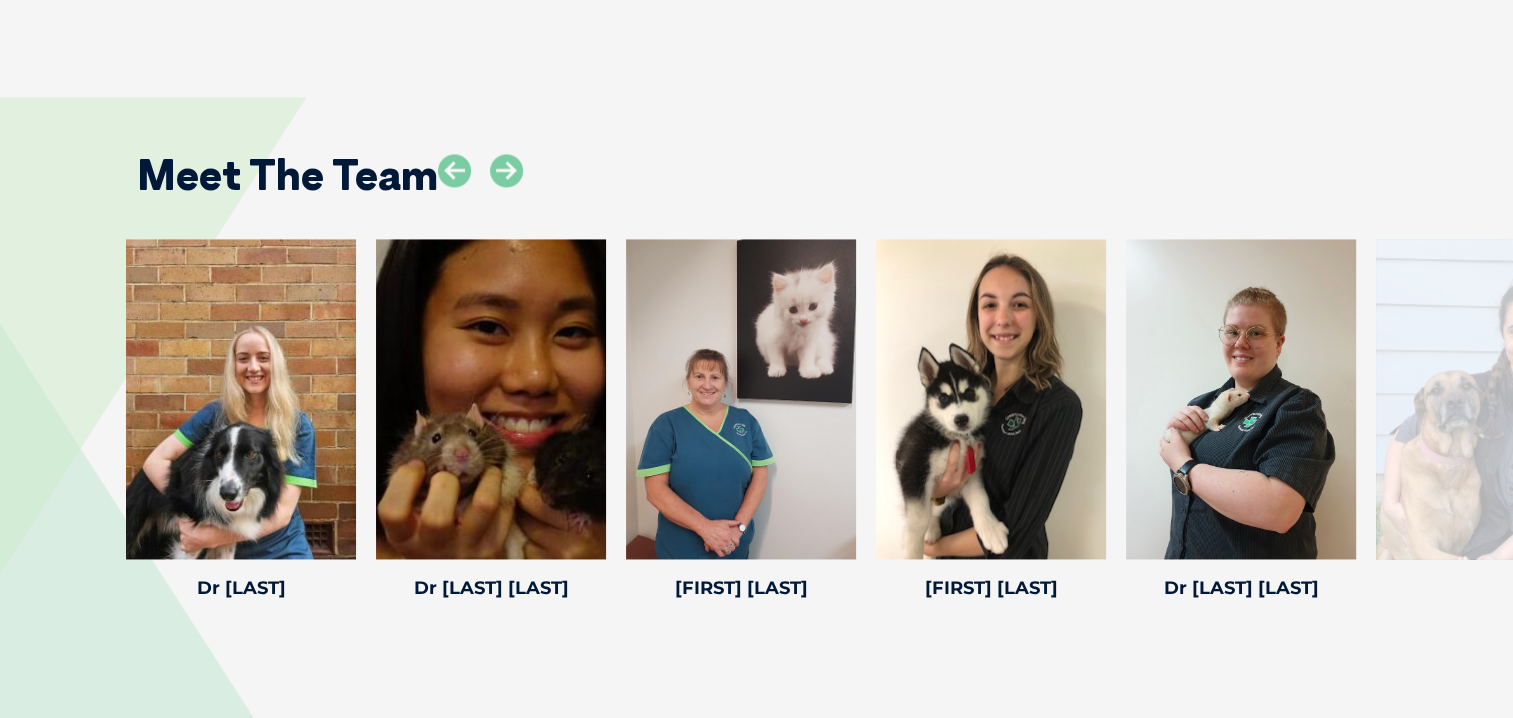 click on "Meet The Team" at bounding box center [757, 168] 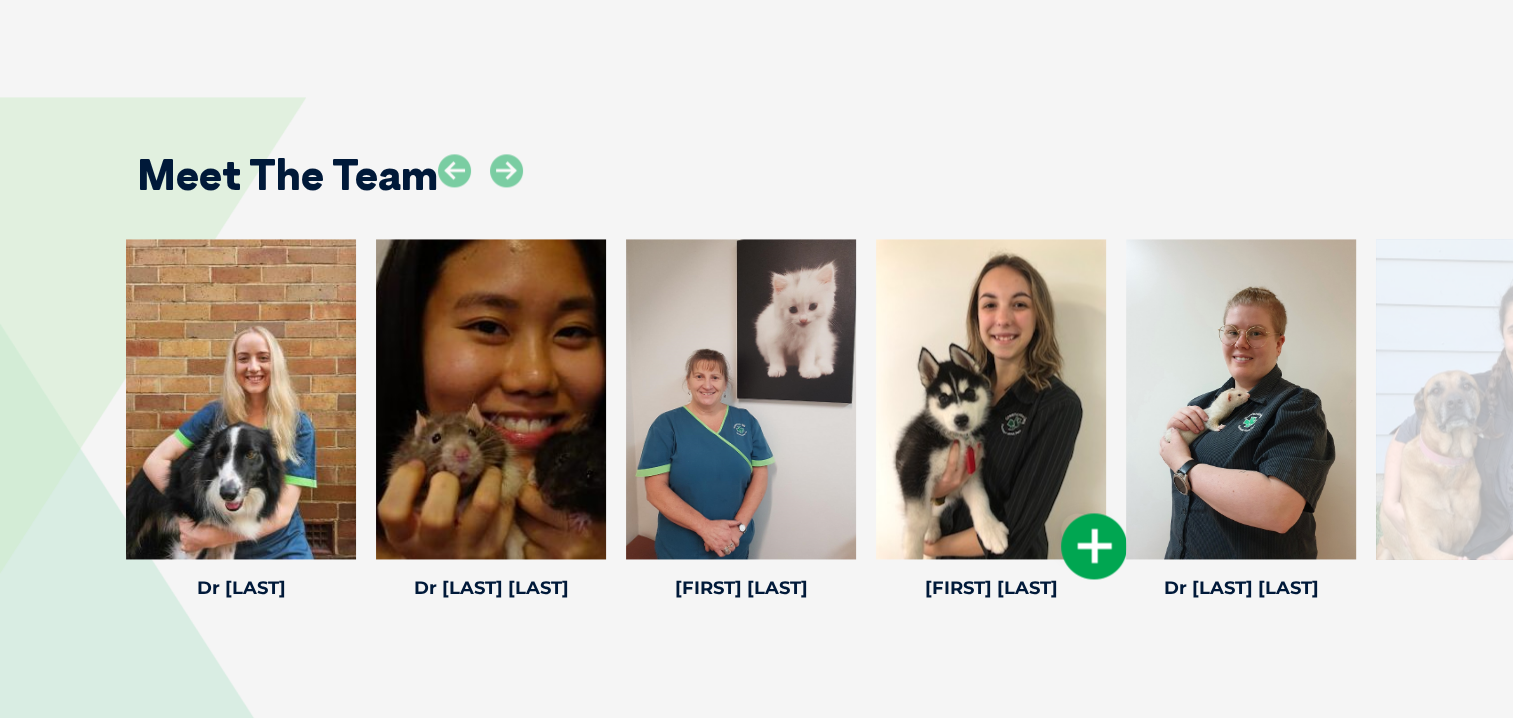 click at bounding box center [1094, 546] 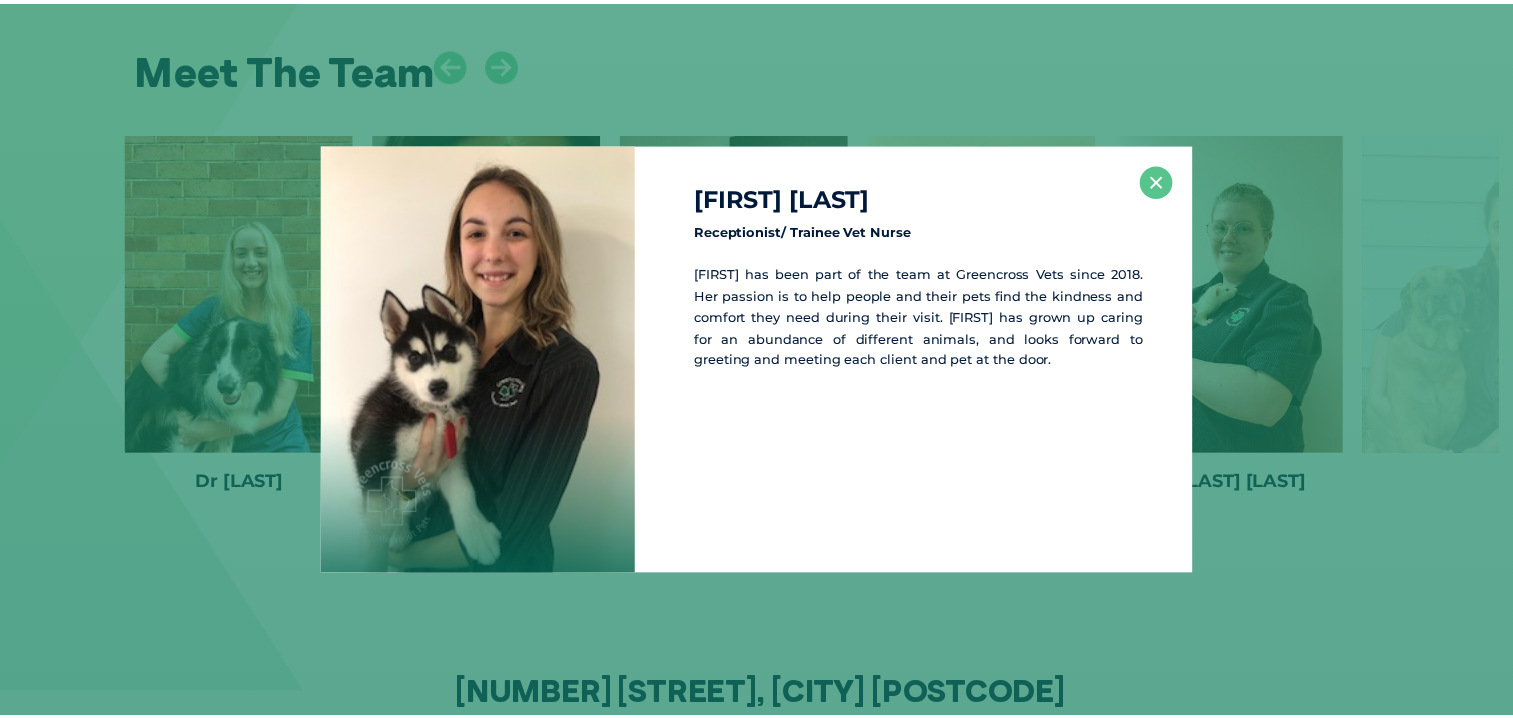 scroll, scrollTop: 3046, scrollLeft: 0, axis: vertical 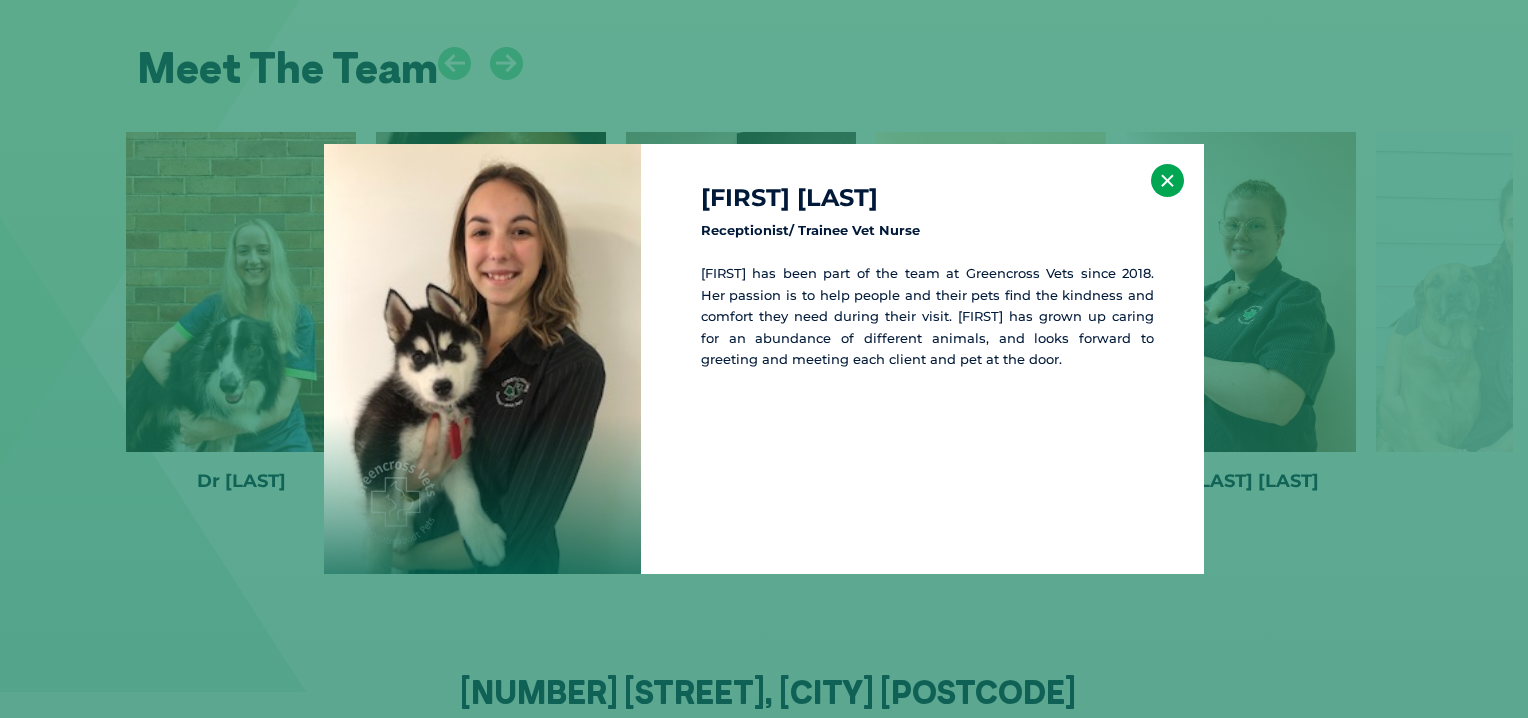 click on "×" at bounding box center (1167, 180) 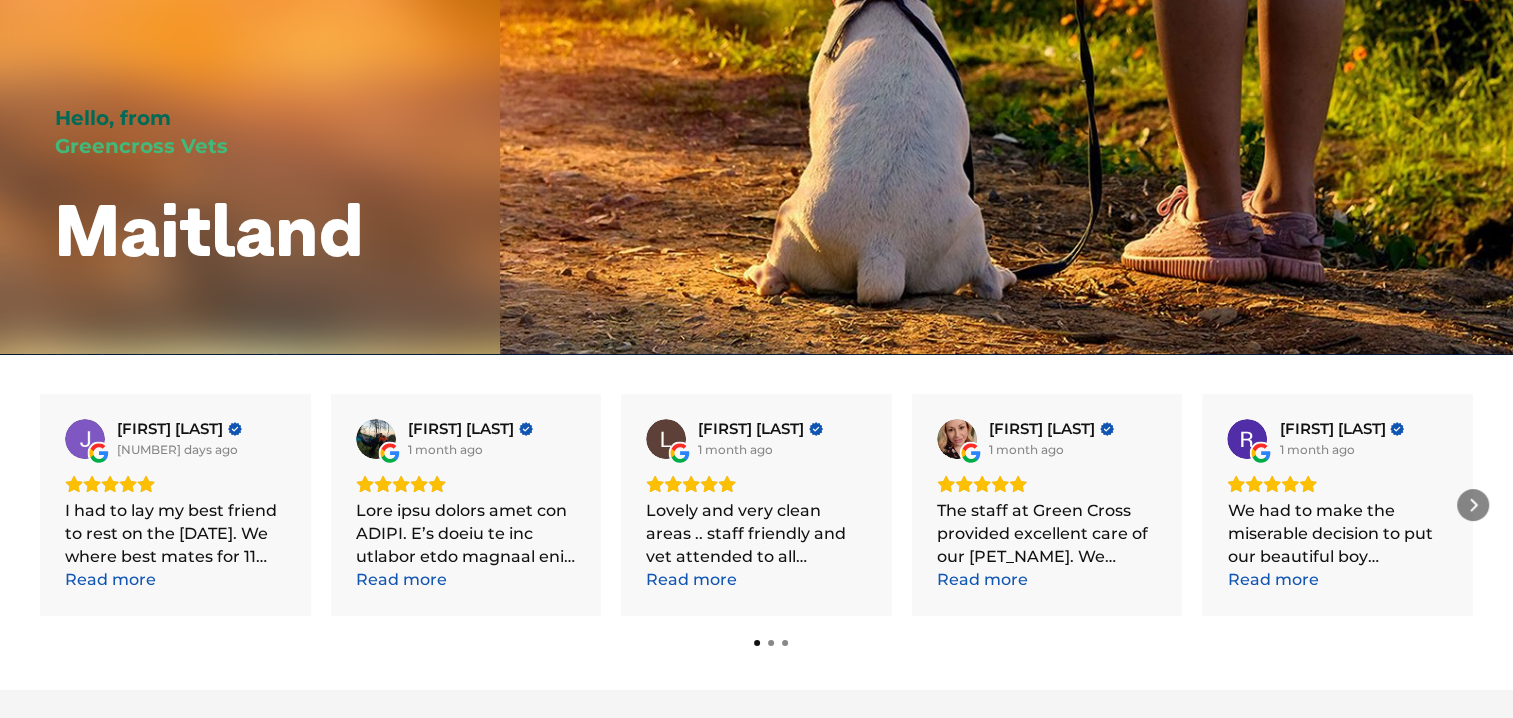 scroll, scrollTop: 0, scrollLeft: 0, axis: both 